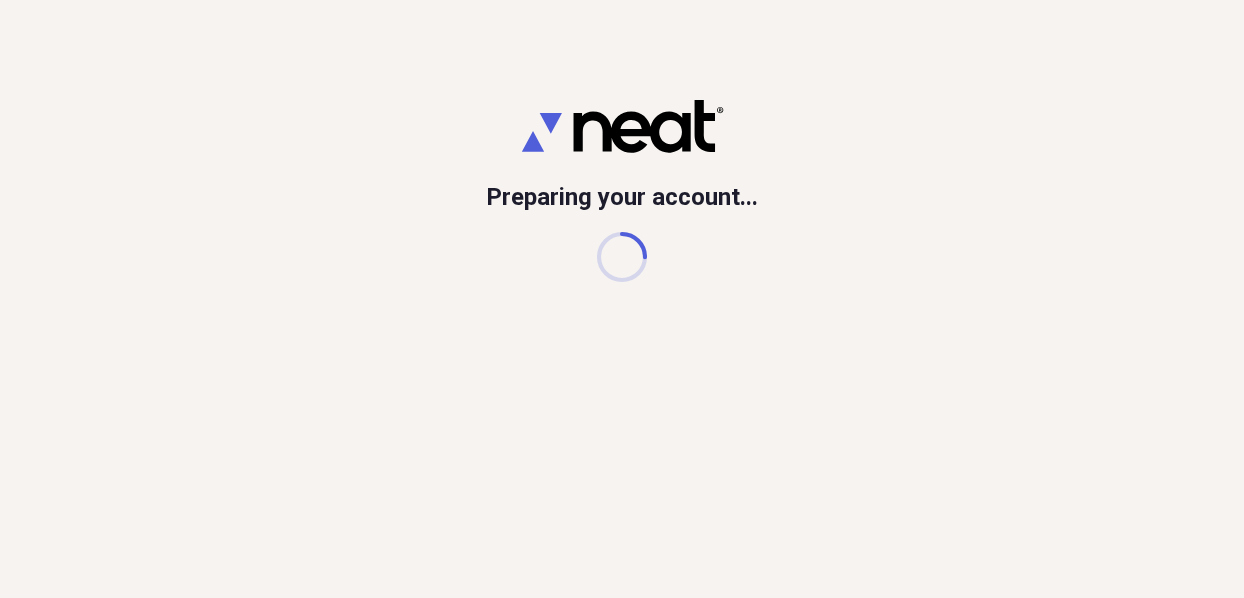 scroll, scrollTop: 0, scrollLeft: 0, axis: both 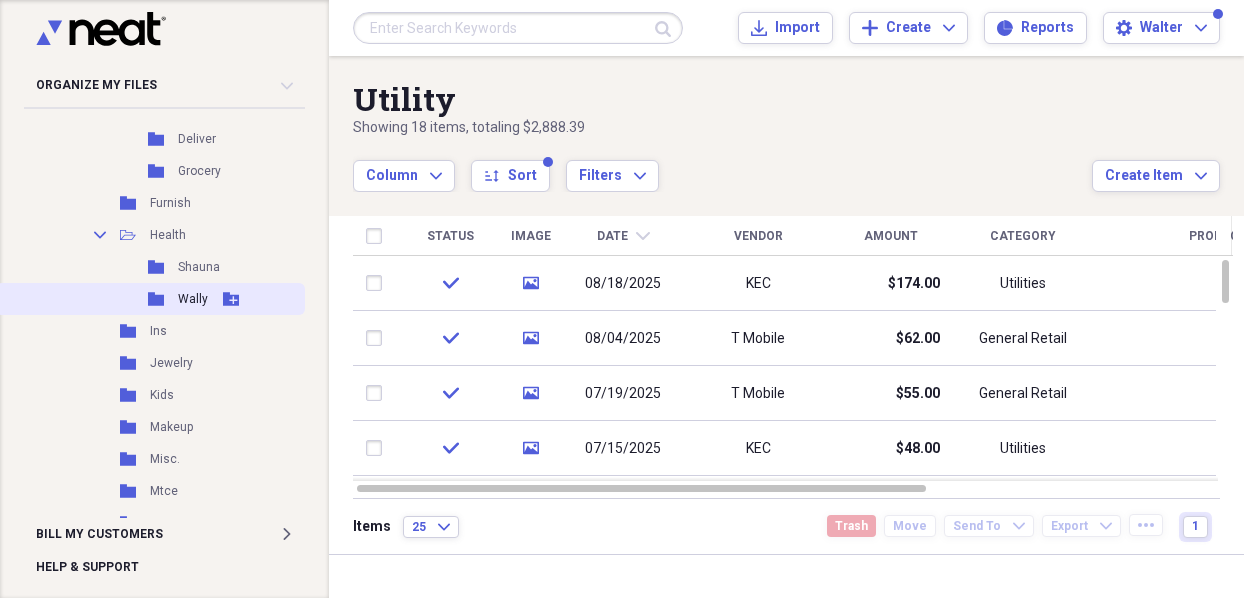 click on "Folder" at bounding box center [157, 299] 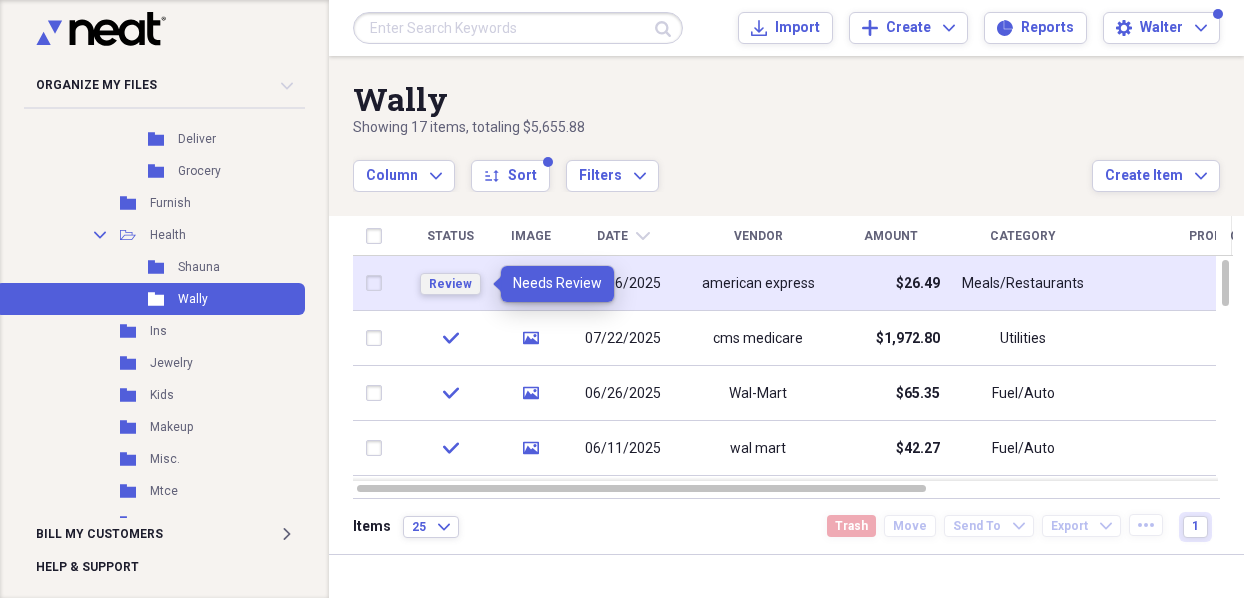 click on "Review" at bounding box center [450, 284] 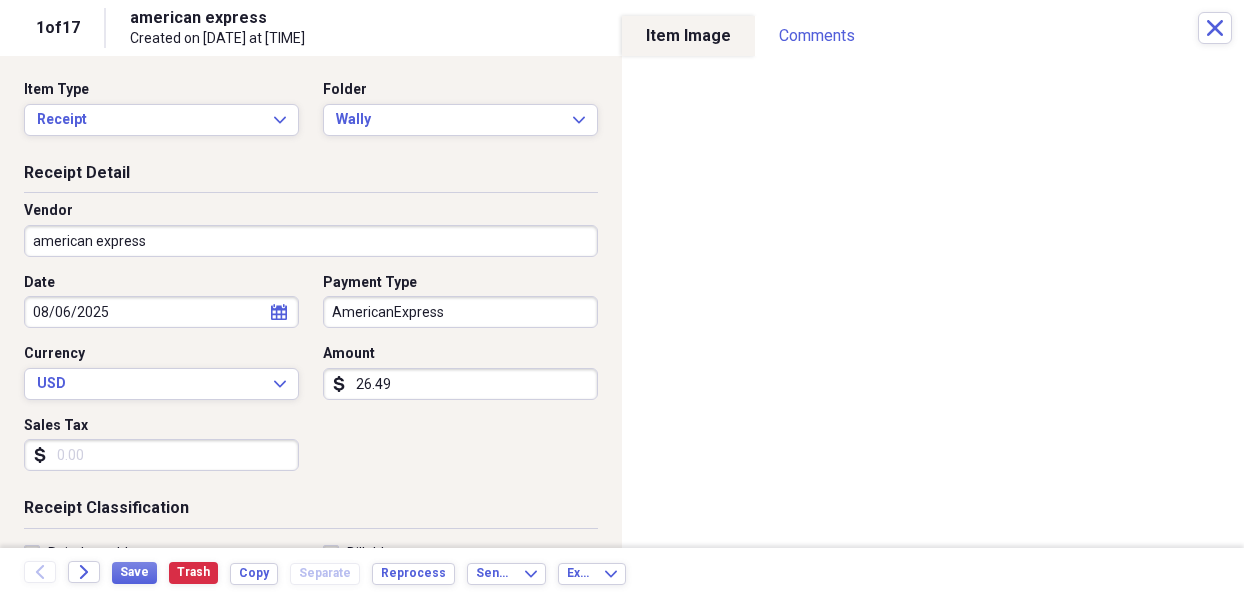 click on "american express" at bounding box center (311, 241) 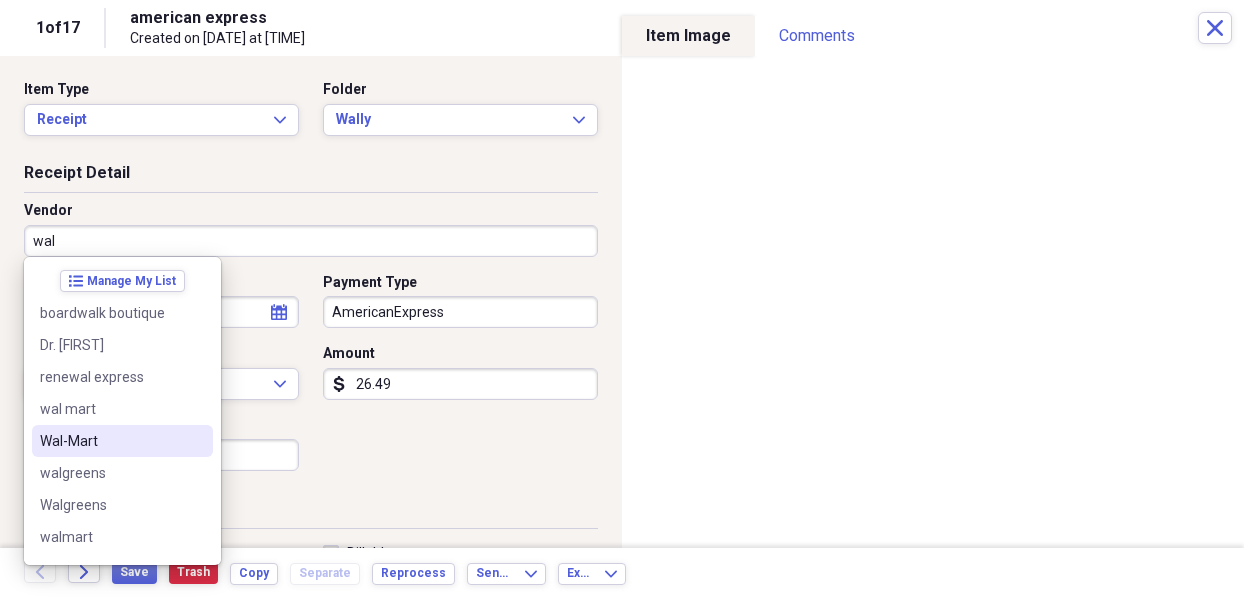 click on "Wal-Mart" at bounding box center [110, 441] 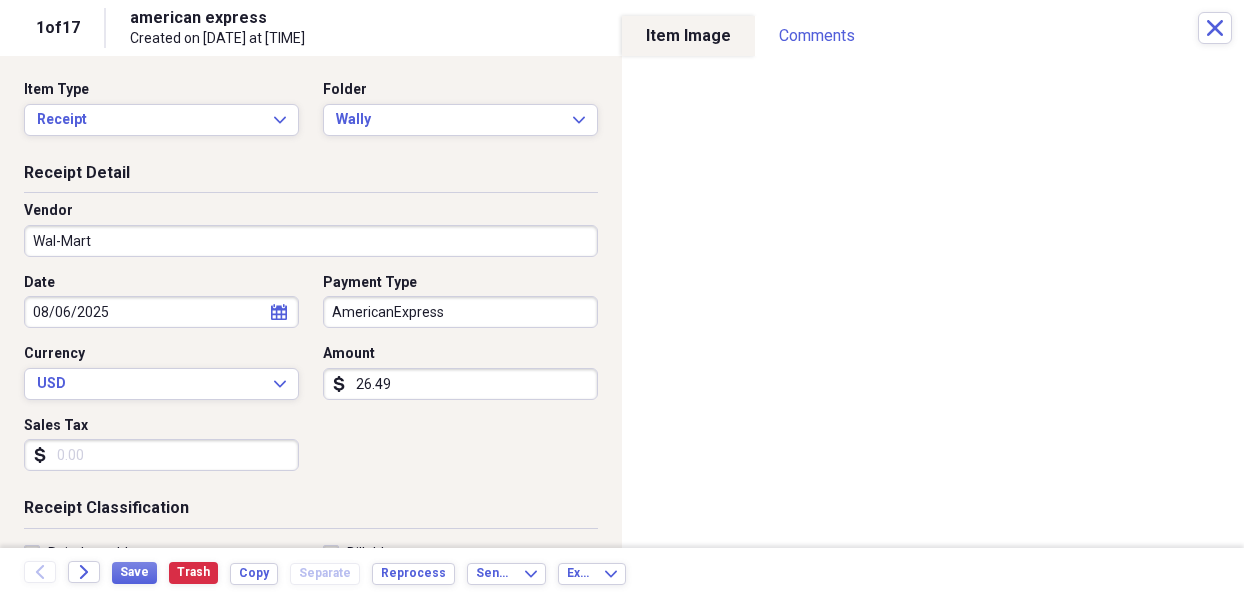 type on "Fuel/Auto" 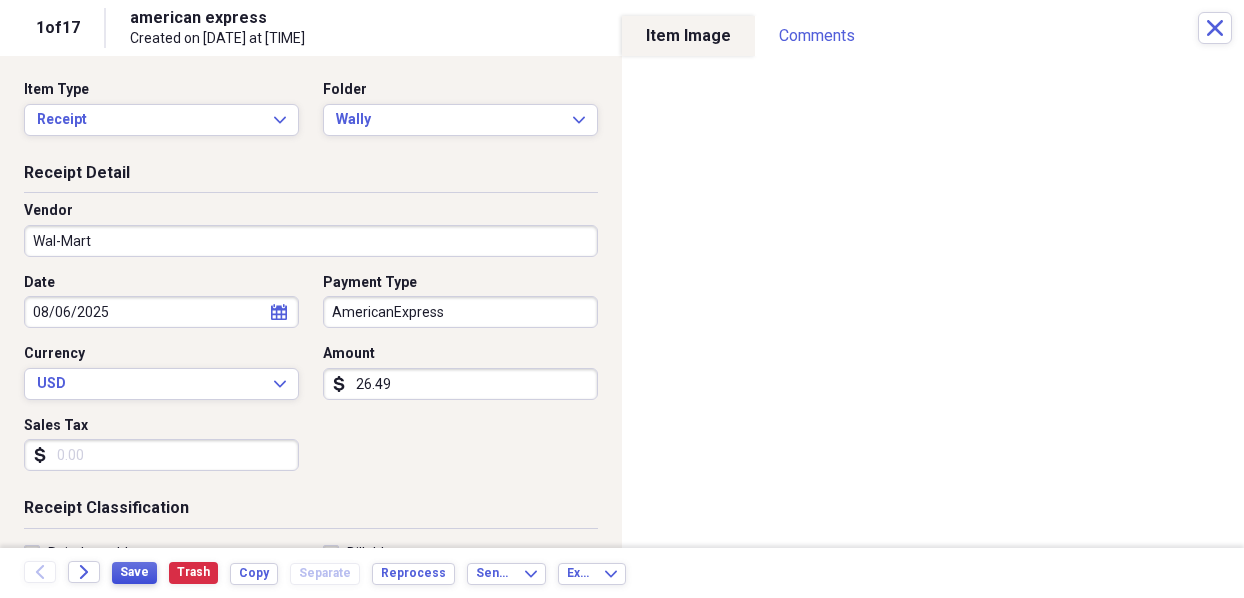 click on "Save" at bounding box center [134, 572] 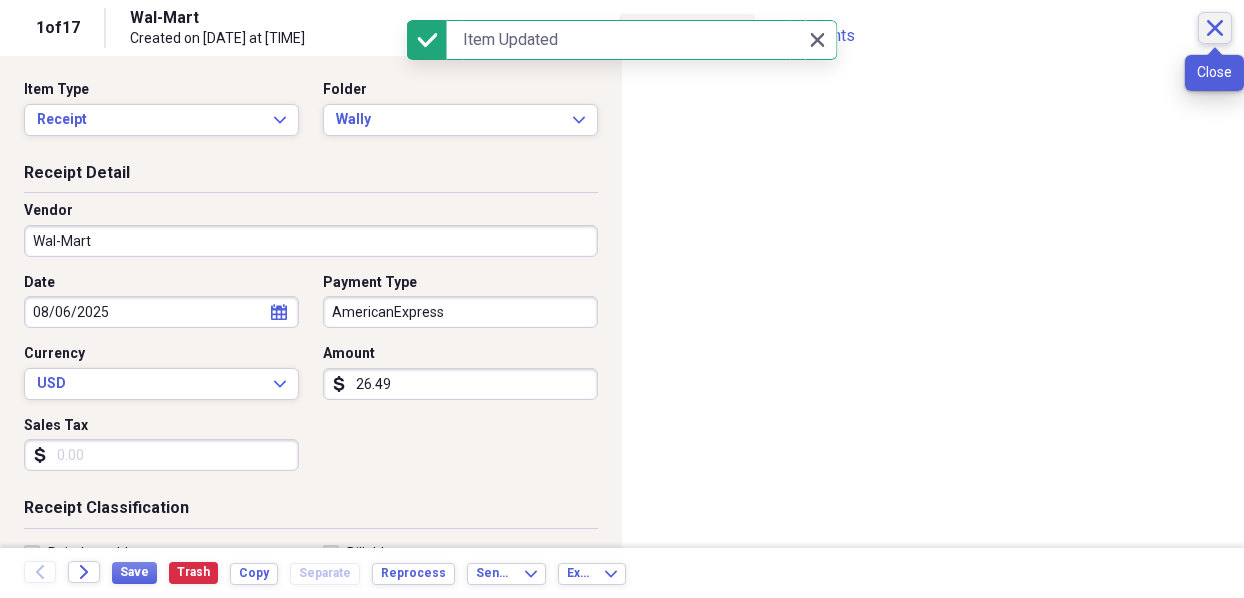 click on "Close" 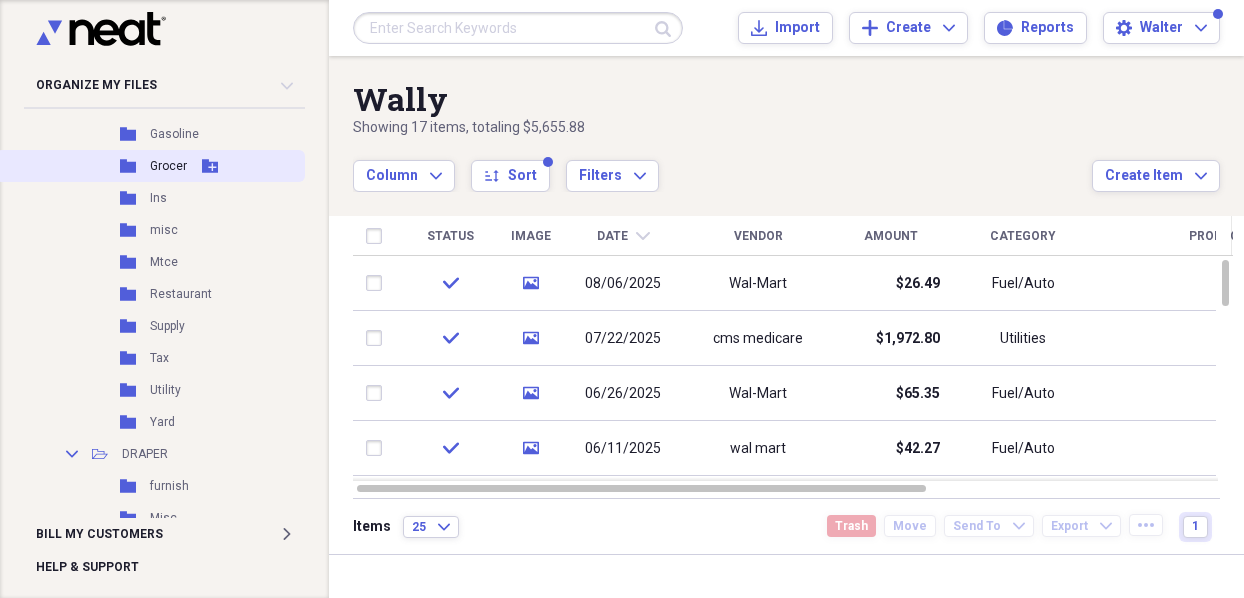 scroll, scrollTop: 702, scrollLeft: 0, axis: vertical 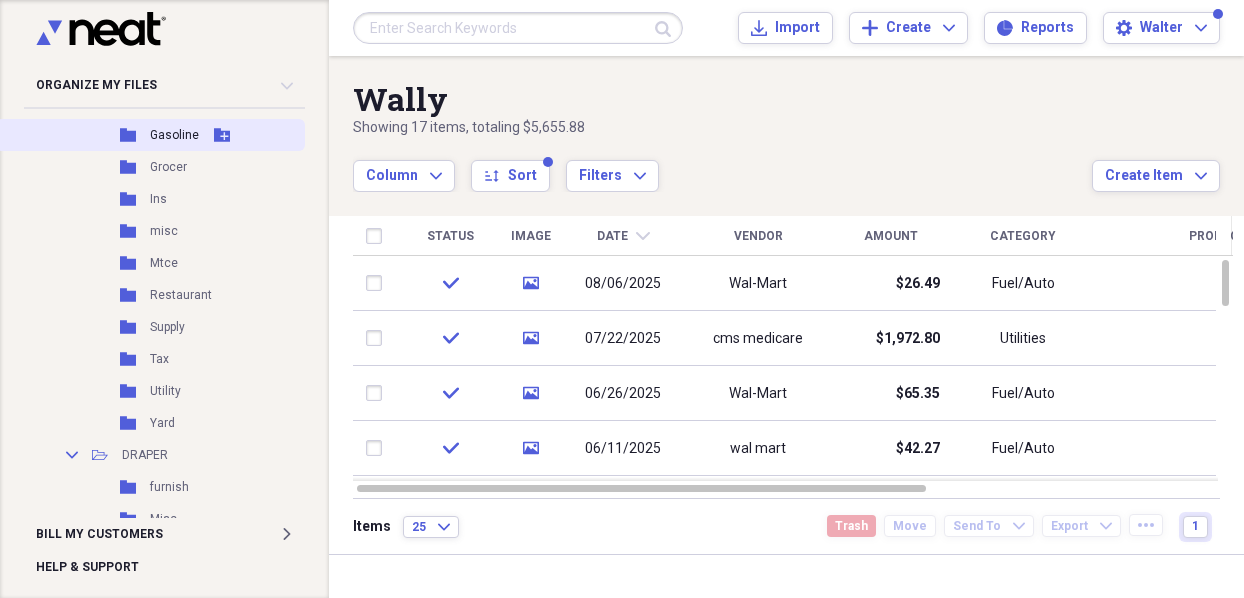 click 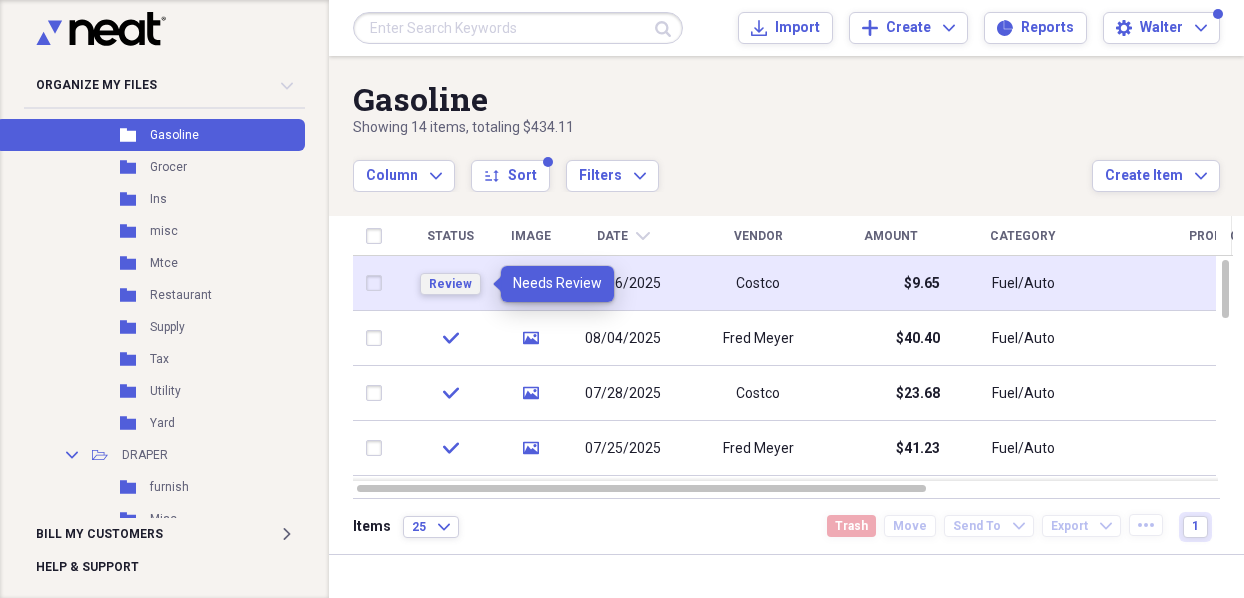 click on "Review" at bounding box center (450, 284) 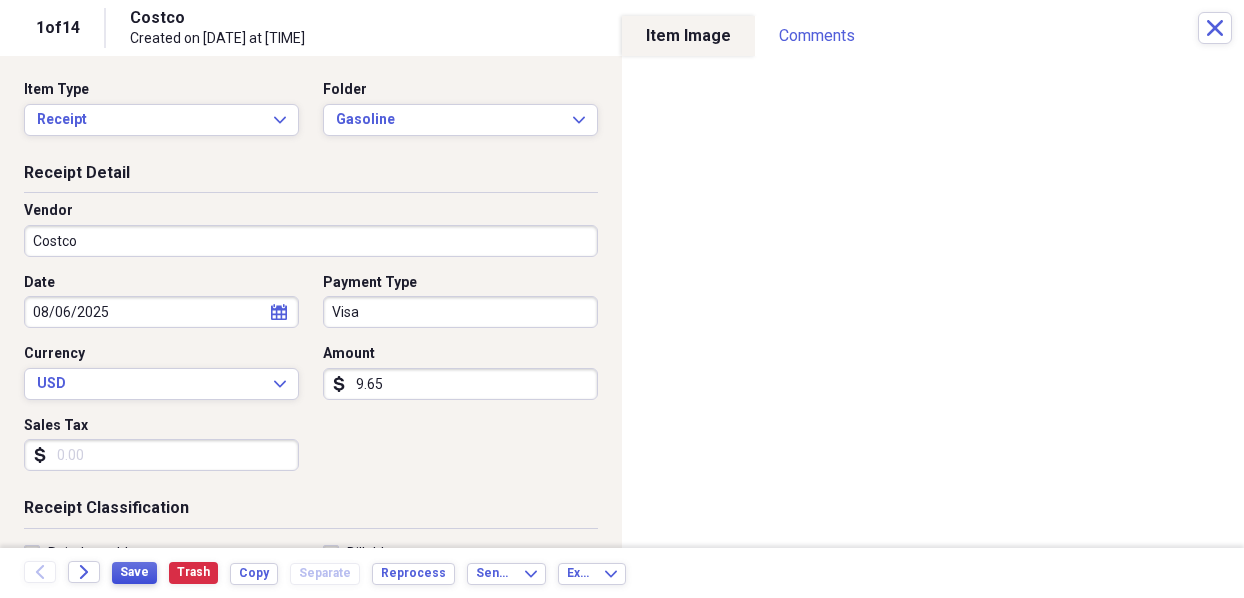 click on "Save" at bounding box center (134, 572) 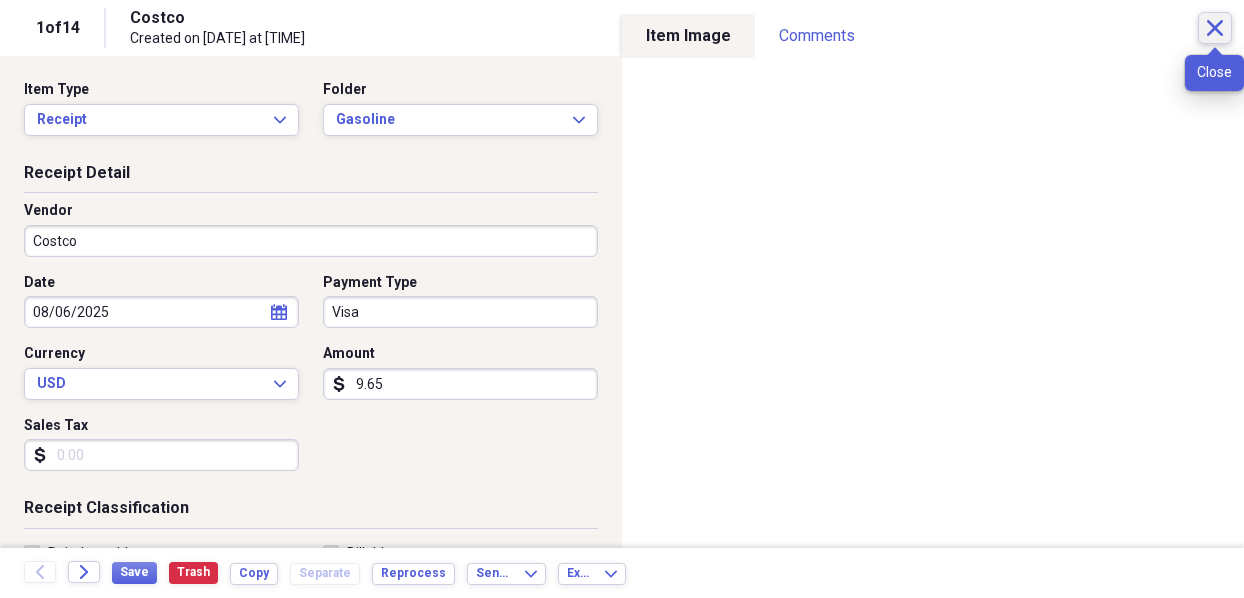 click on "Close" 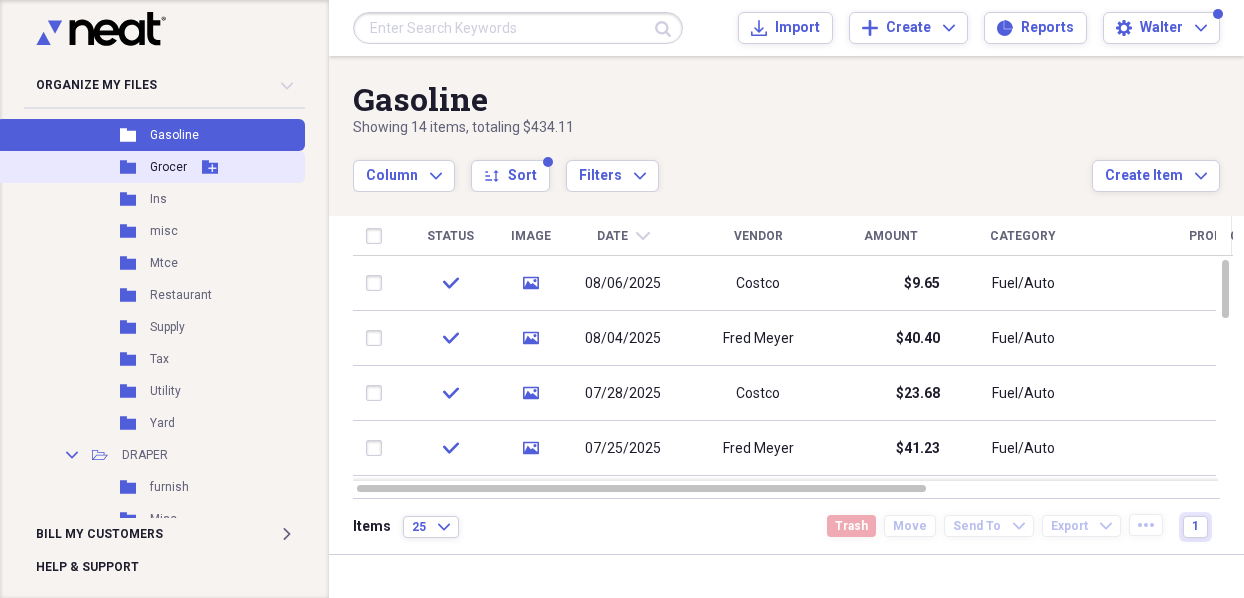 click on "Folder Grocer Add Folder" at bounding box center [150, 167] 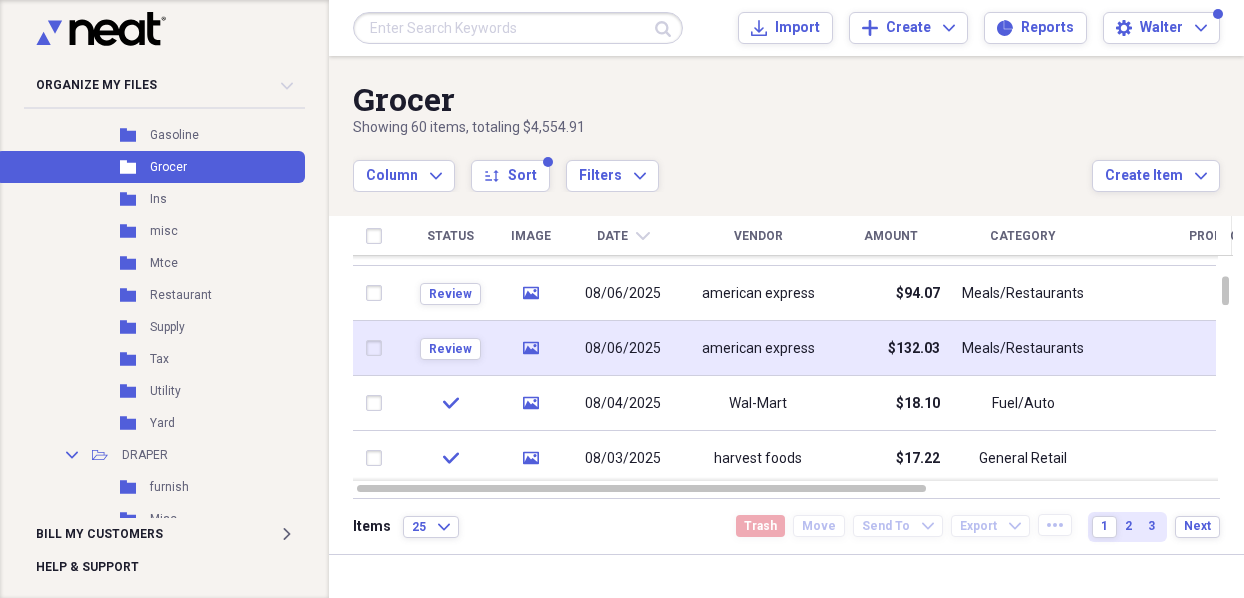 click on "Review" at bounding box center (450, 348) 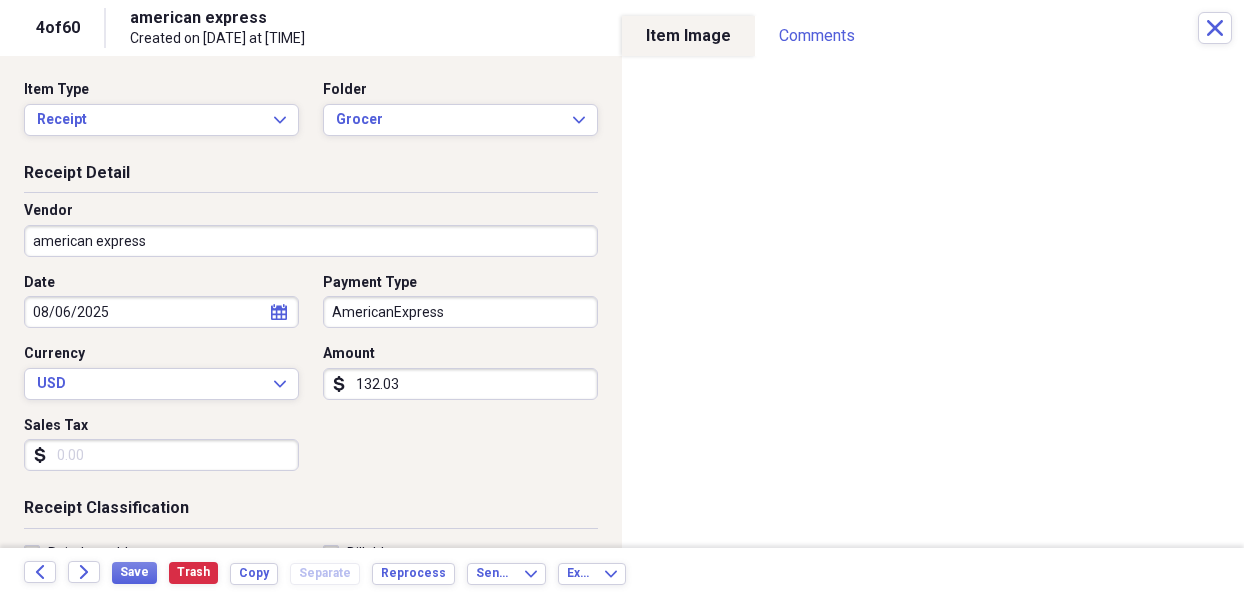 click on "american express" at bounding box center [311, 241] 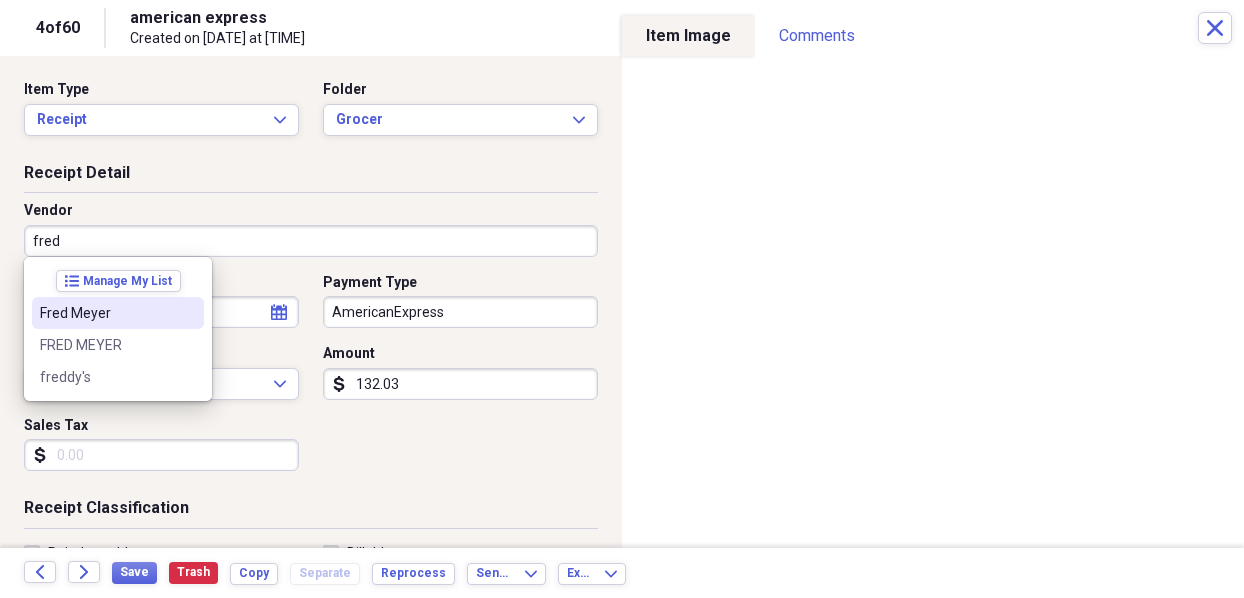 click on "Fred Meyer" at bounding box center (106, 313) 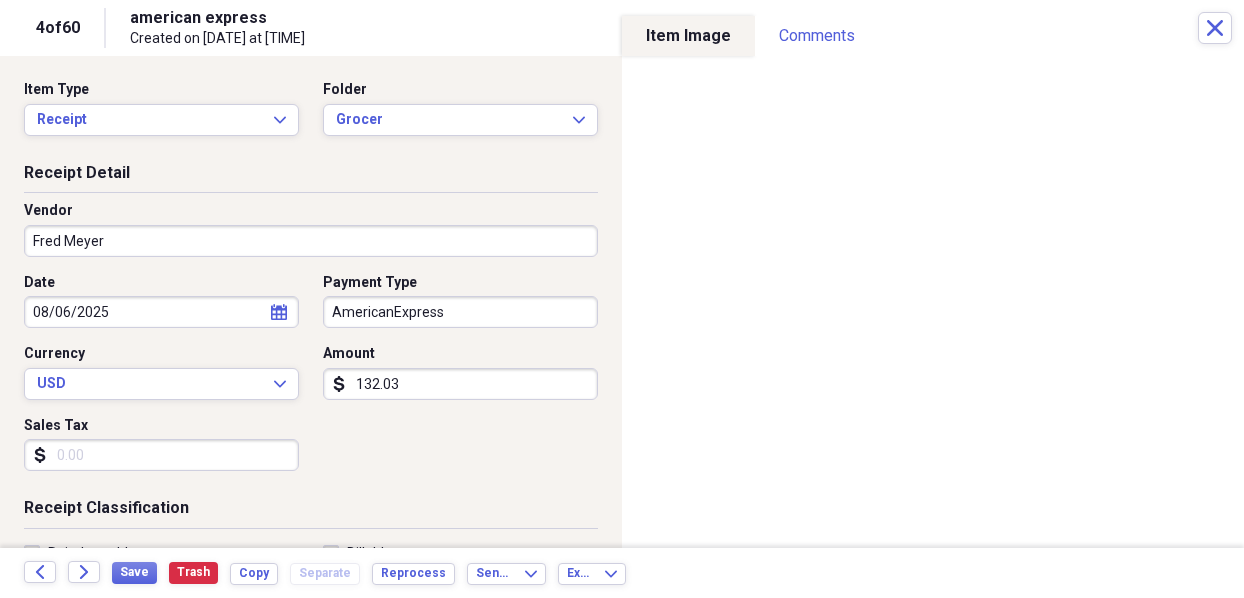 type on "Fuel/Auto" 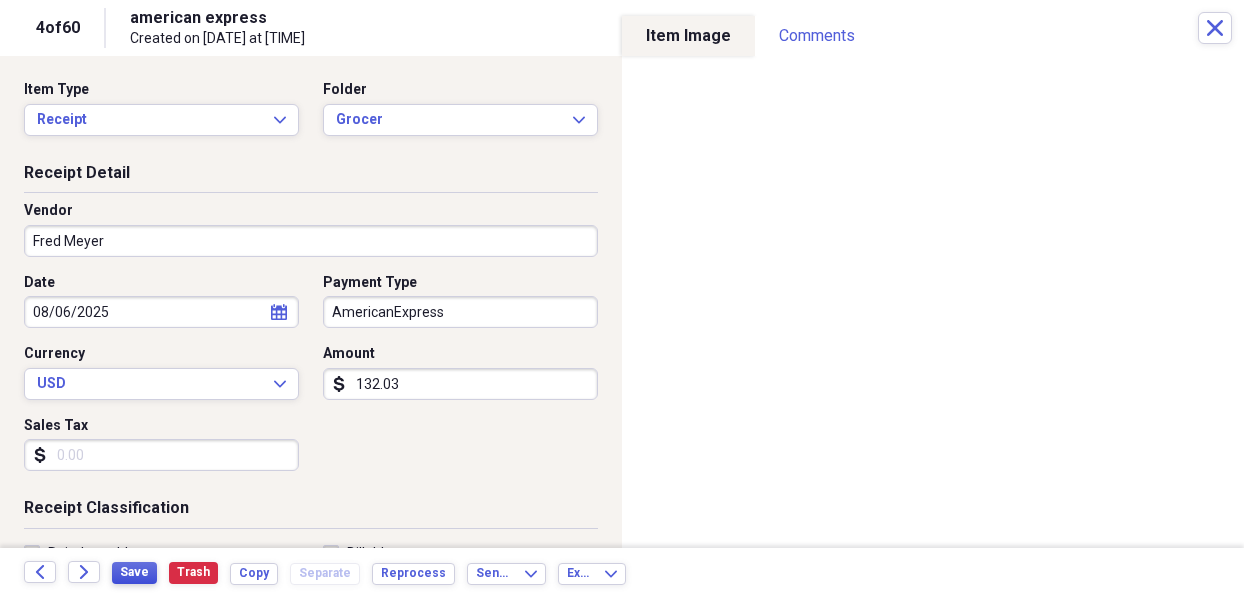 click on "Save" at bounding box center [134, 572] 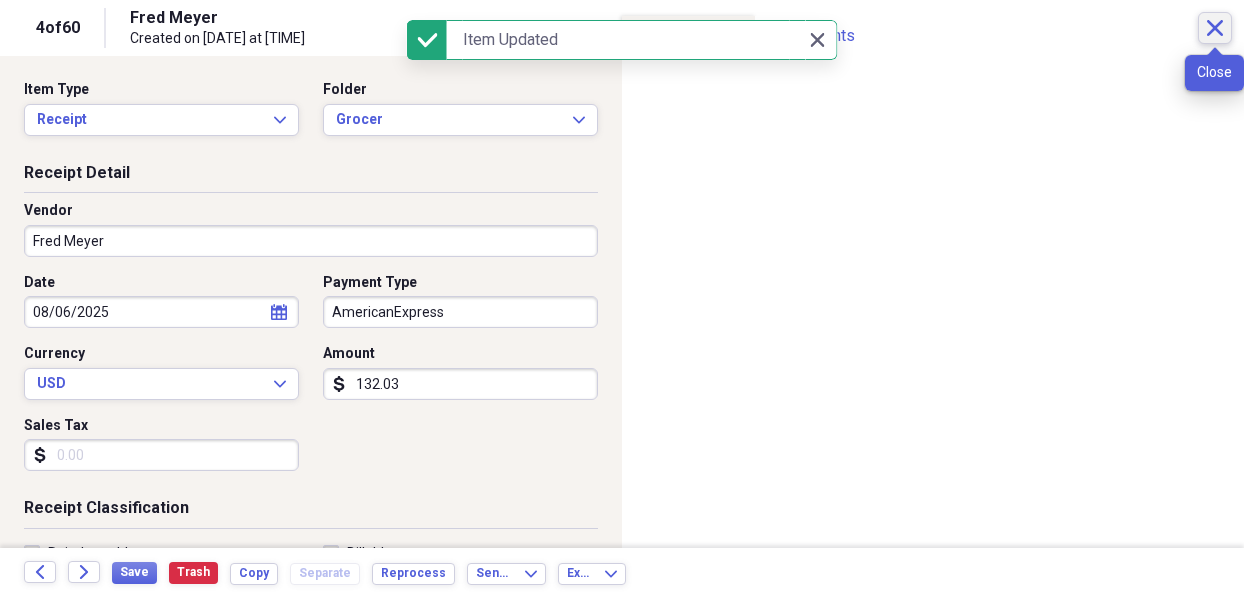 click on "Close" 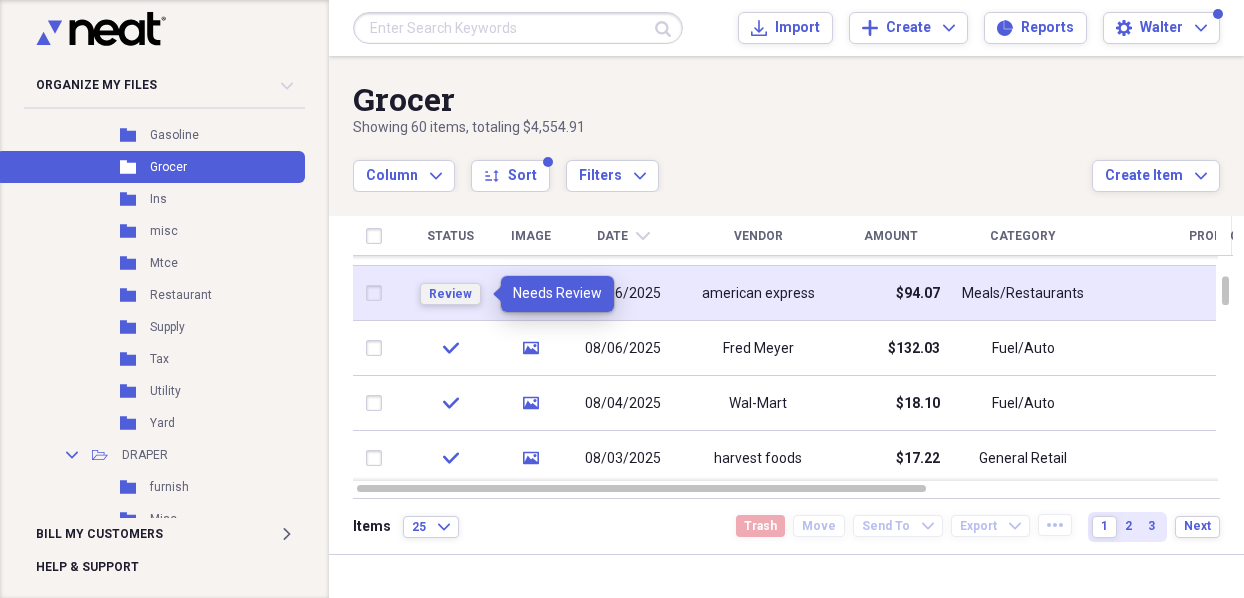 click on "Review" at bounding box center (450, 294) 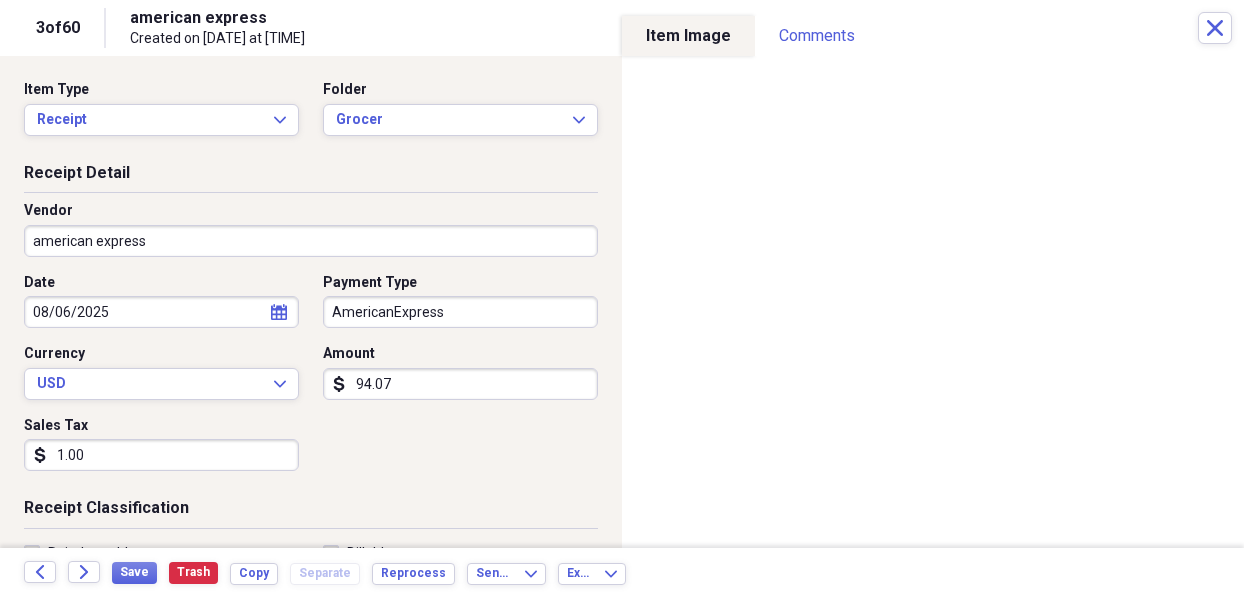click on "american express" at bounding box center [311, 241] 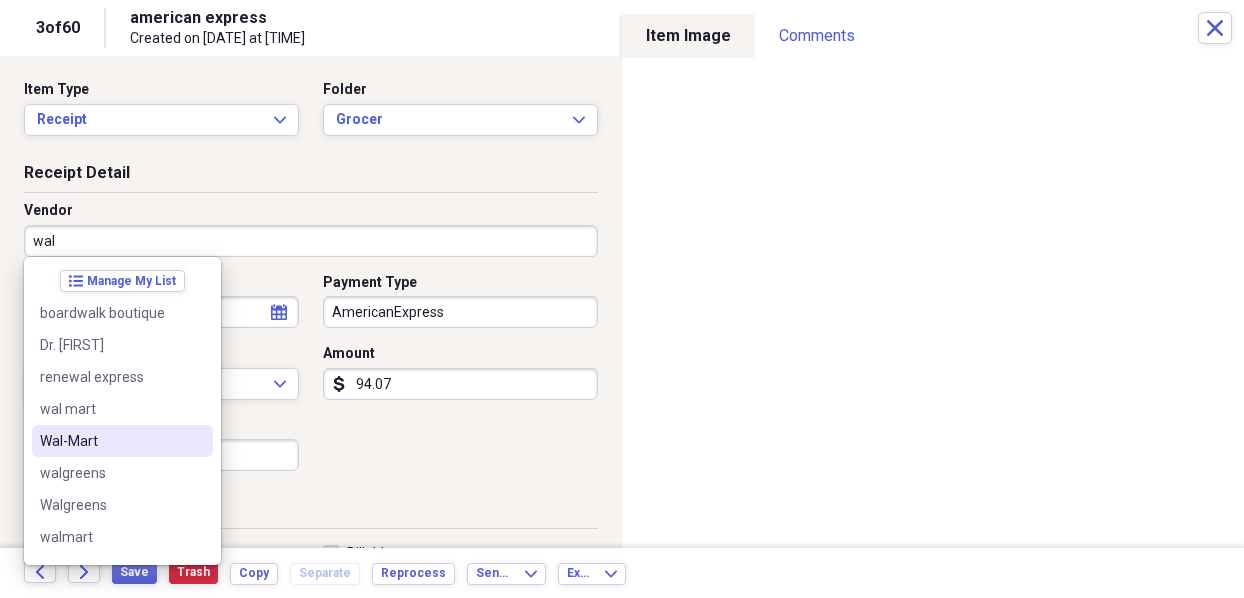 click on "Wal-Mart" at bounding box center (110, 441) 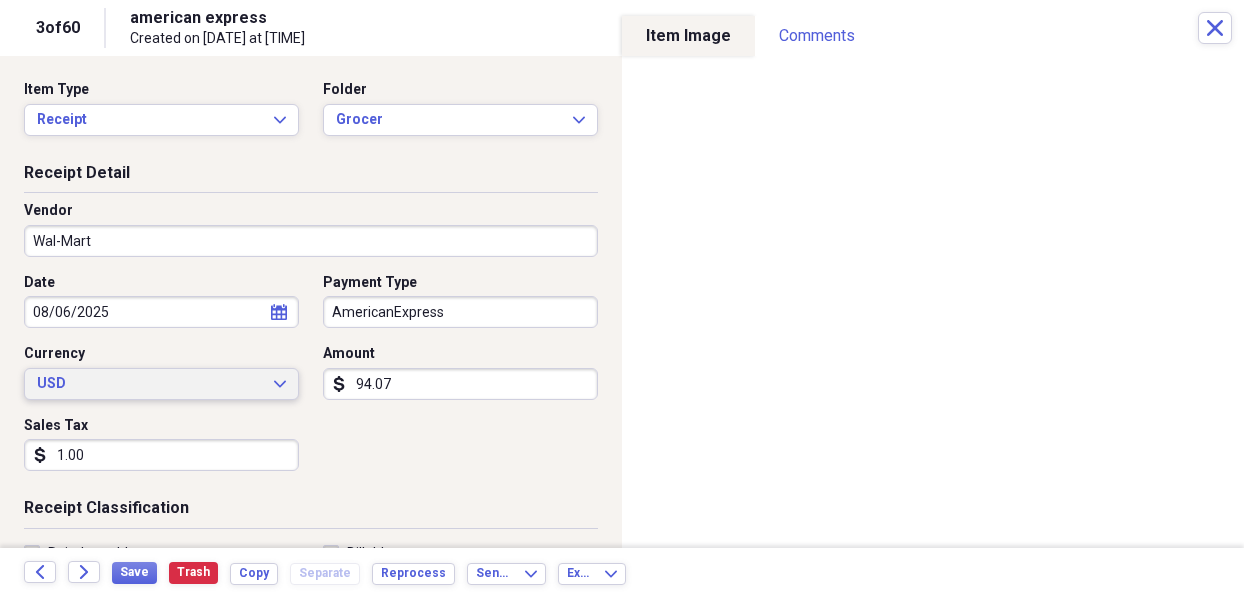 type on "Fuel/Auto" 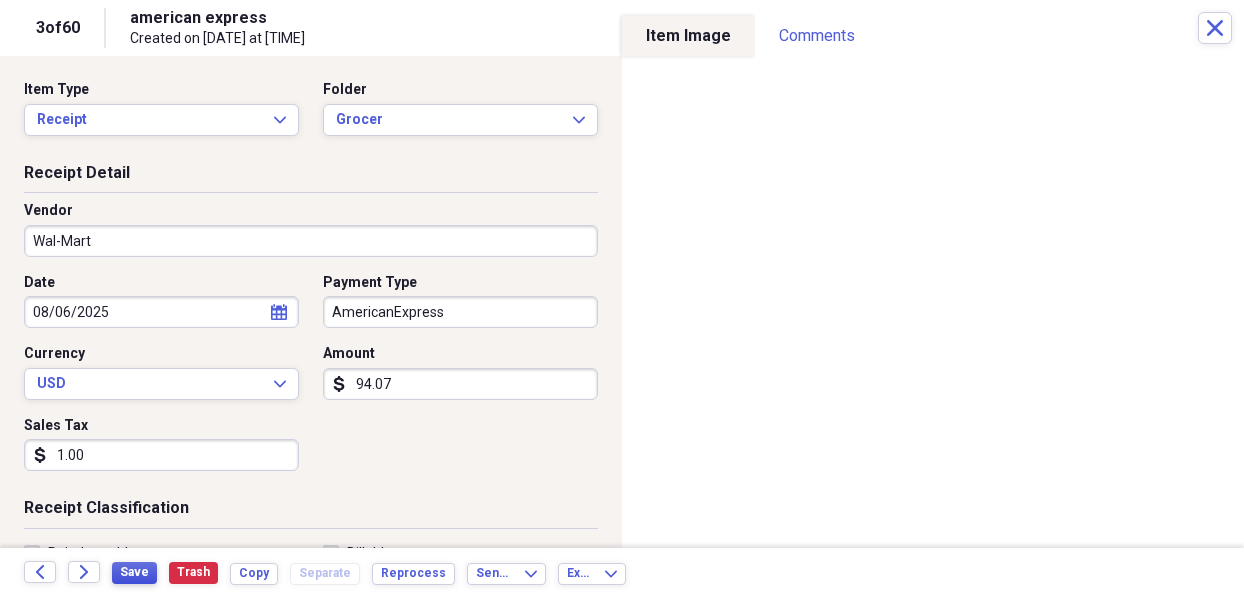 drag, startPoint x: 142, startPoint y: 568, endPoint x: 152, endPoint y: 552, distance: 18.867962 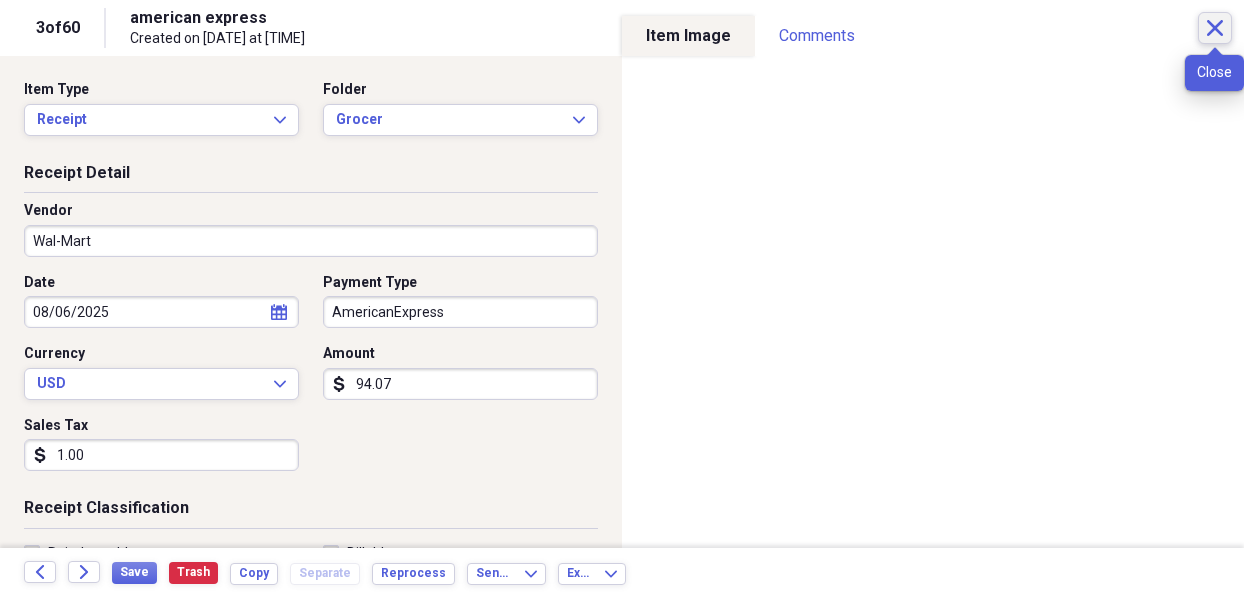 click 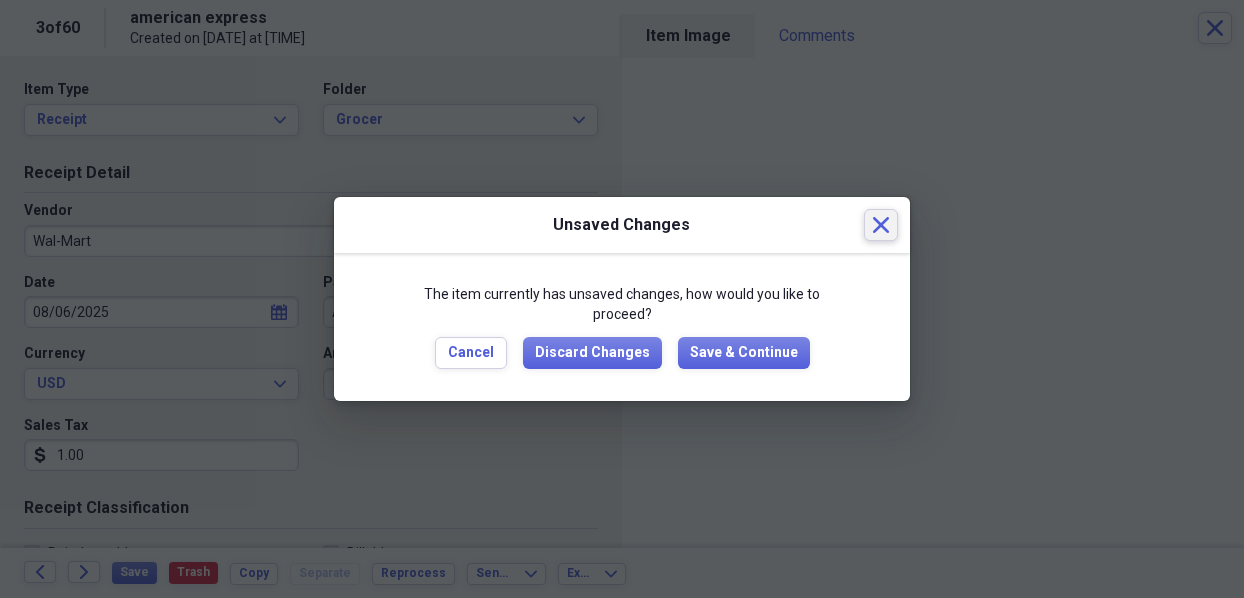 click on "Close" 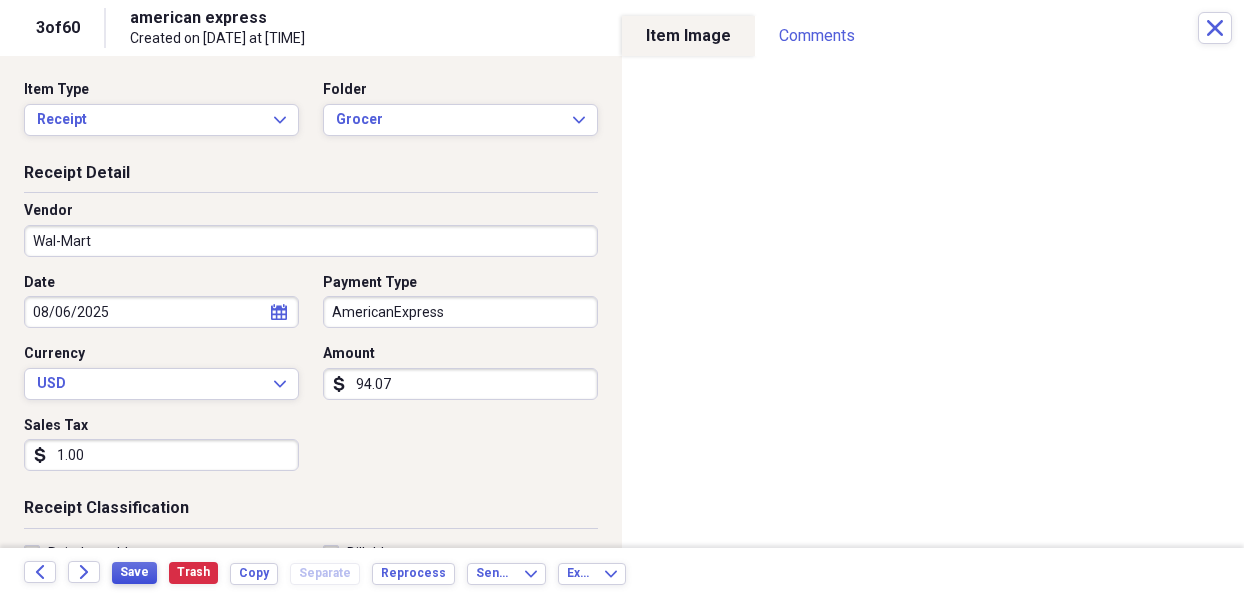 click on "Save" at bounding box center (134, 572) 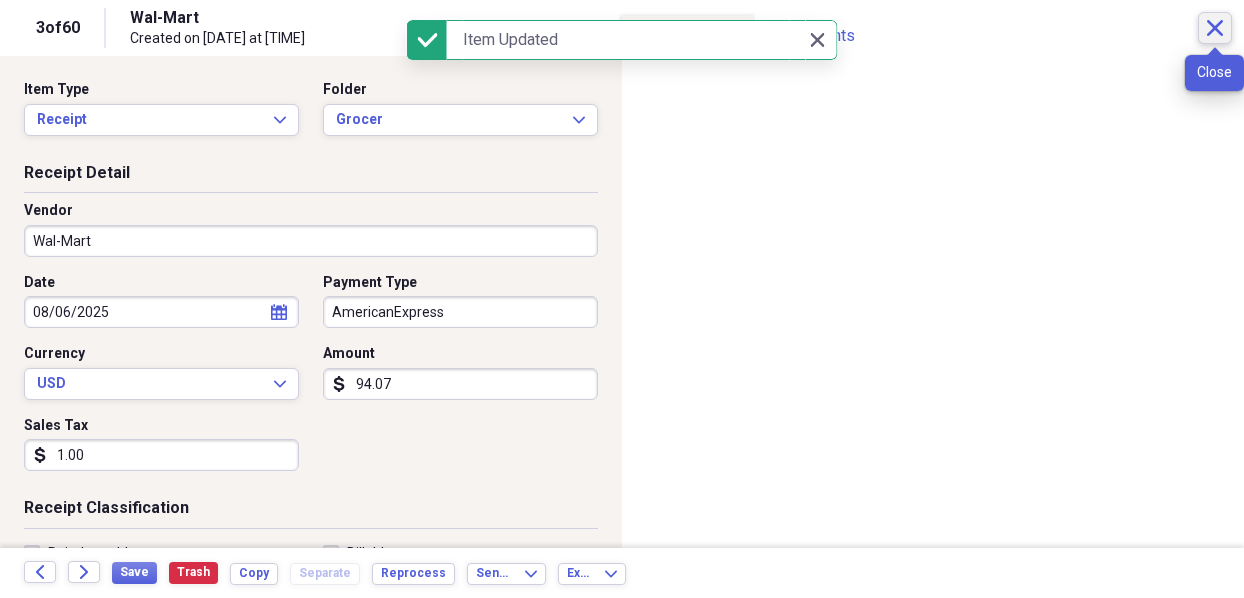 click on "Close" at bounding box center (1215, 28) 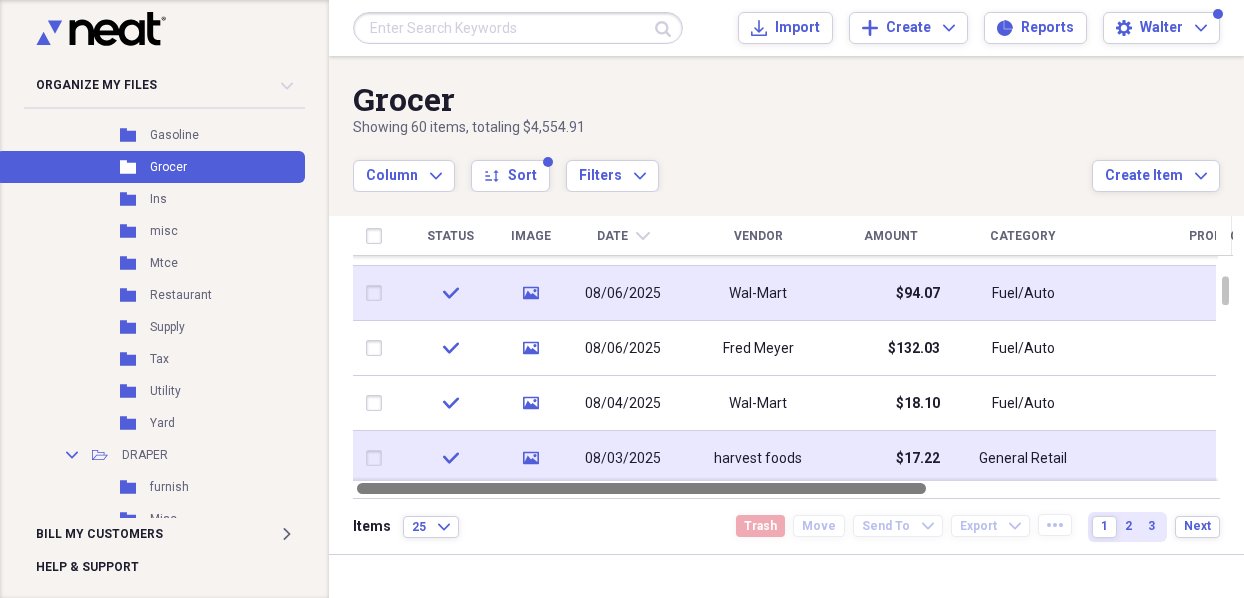 drag, startPoint x: 914, startPoint y: 482, endPoint x: 933, endPoint y: 472, distance: 21.470911 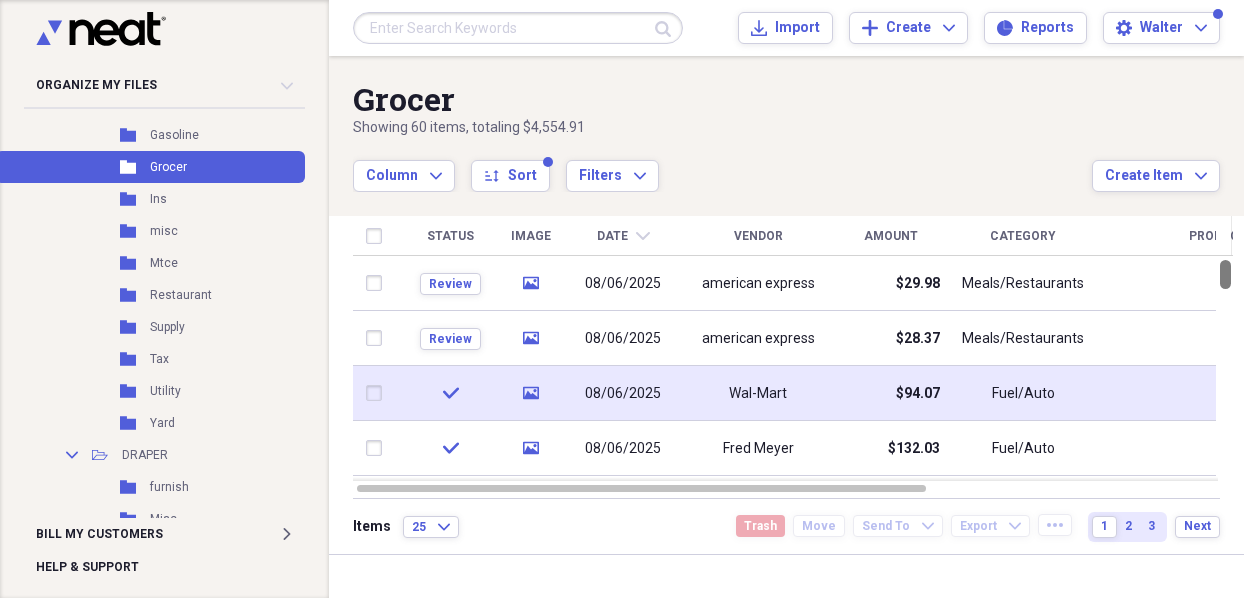 drag, startPoint x: 1237, startPoint y: 293, endPoint x: 1241, endPoint y: 269, distance: 24.33105 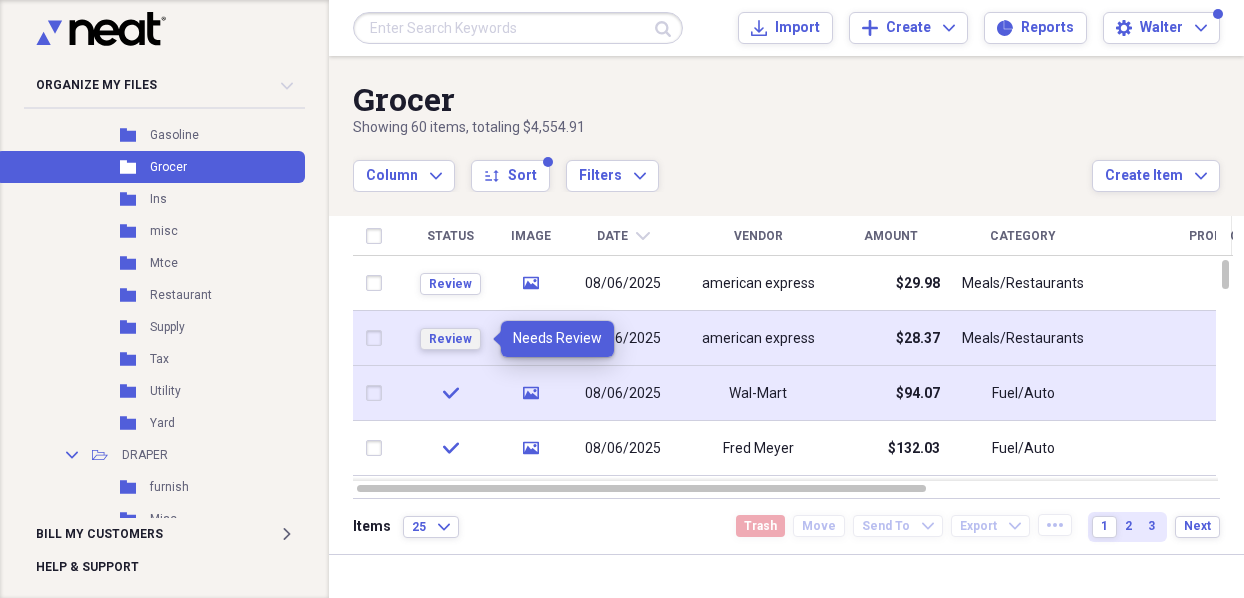 click on "Review" at bounding box center [450, 339] 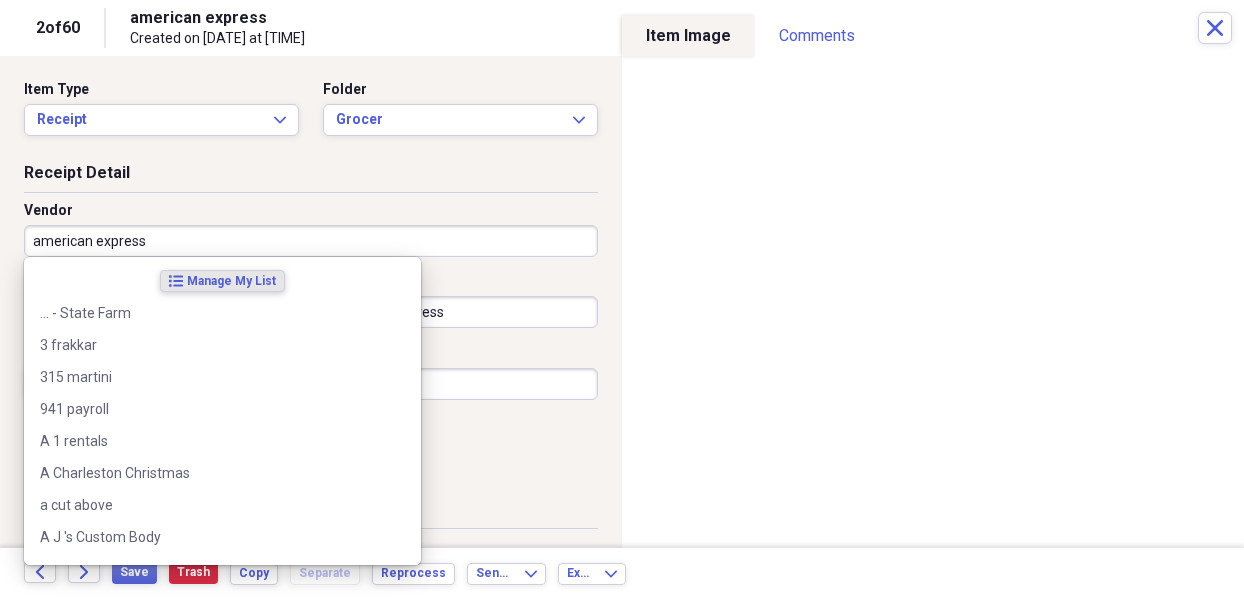click on "american express" at bounding box center [311, 241] 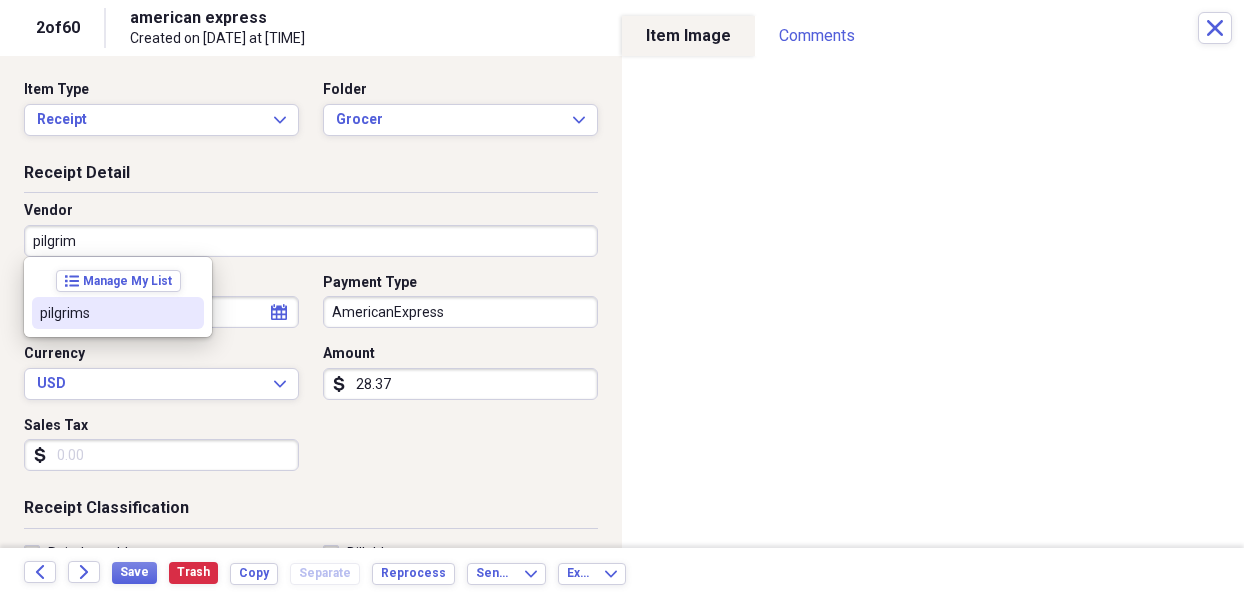 click on "pilgrims" at bounding box center (106, 313) 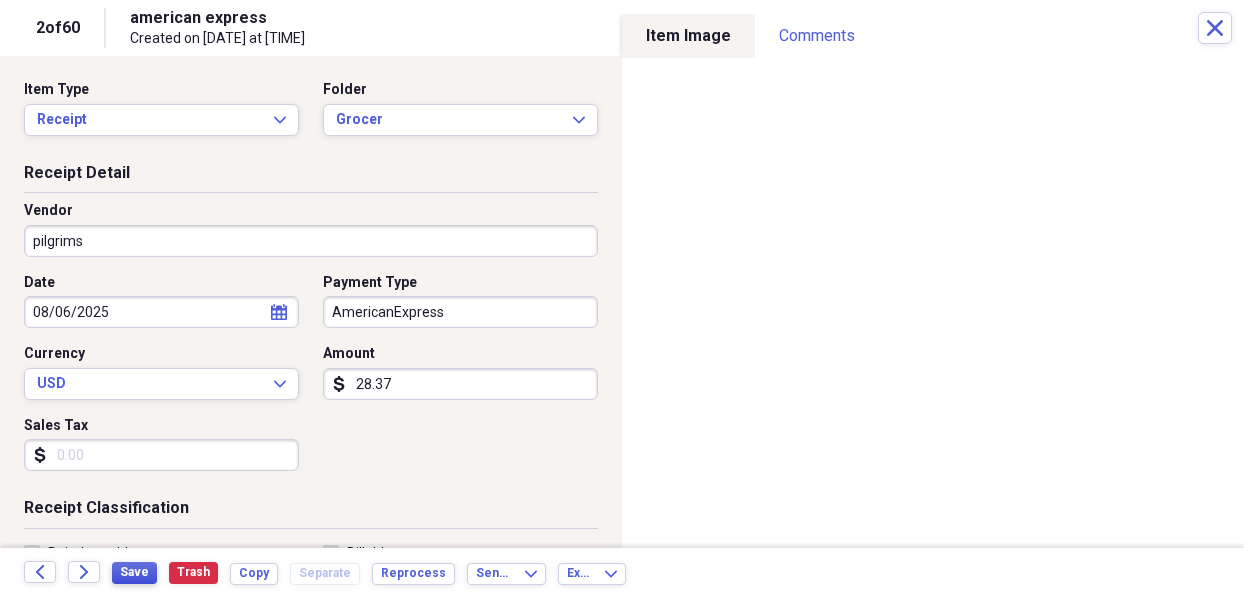click on "Save" at bounding box center [134, 572] 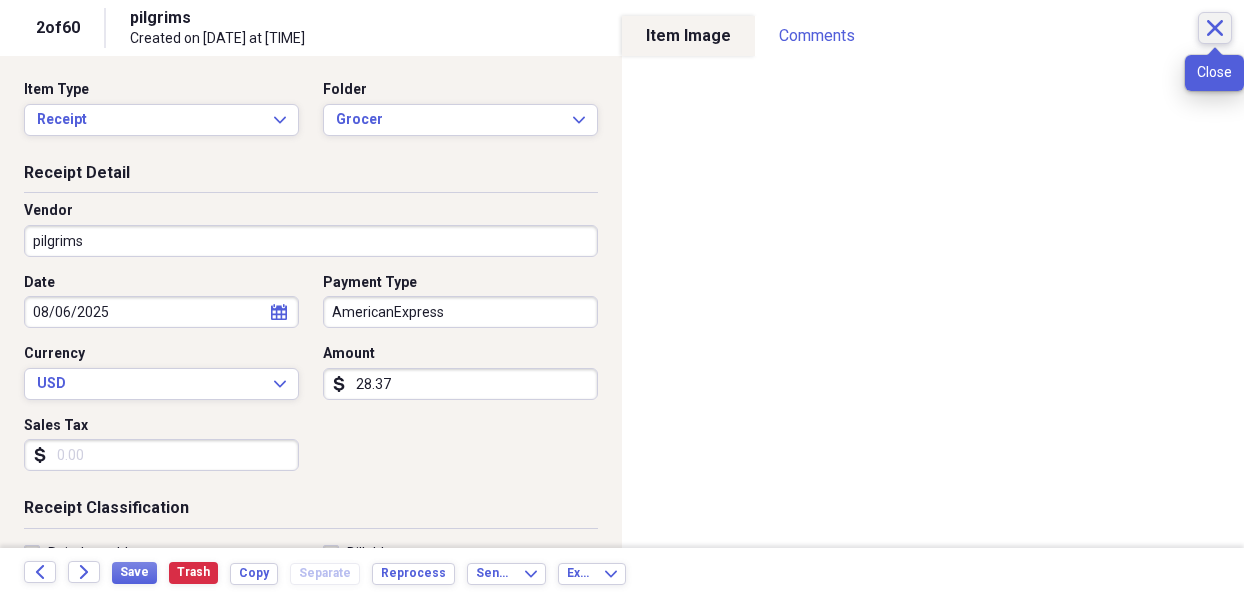 click on "Close" at bounding box center (1215, 28) 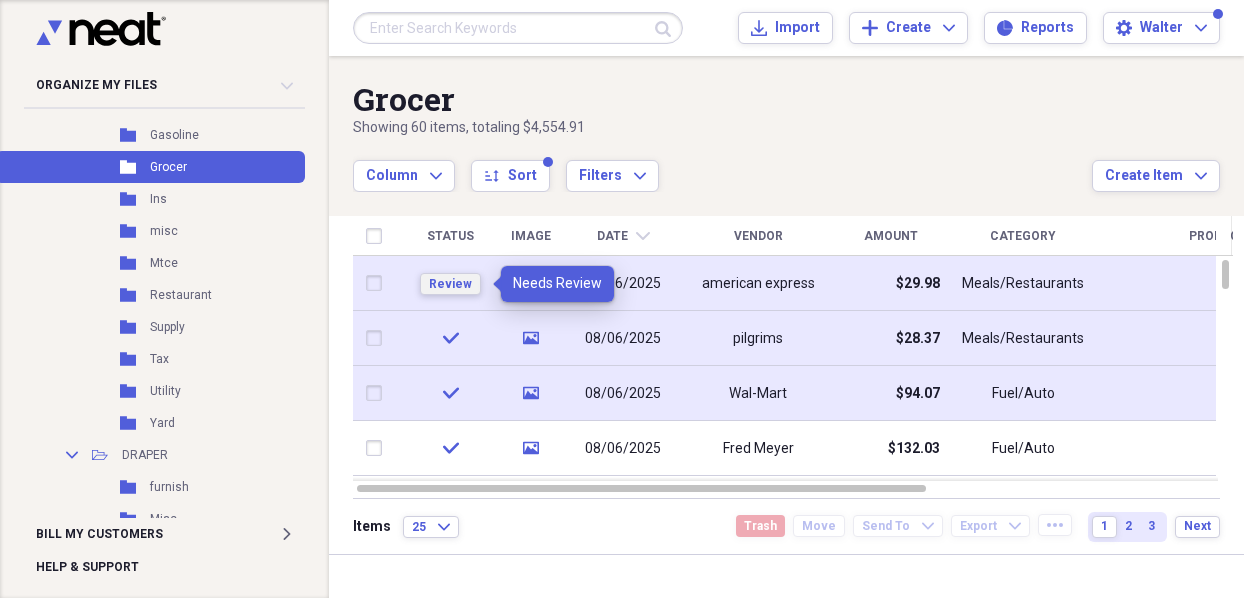 click on "Review" at bounding box center (450, 284) 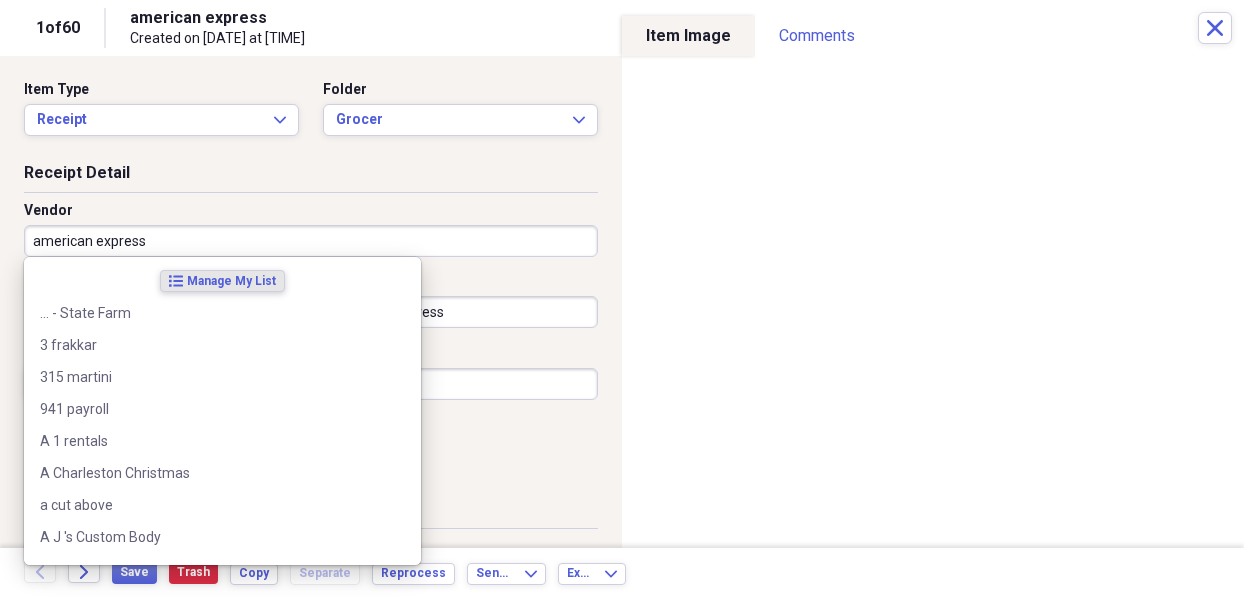 click on "american express" at bounding box center [311, 241] 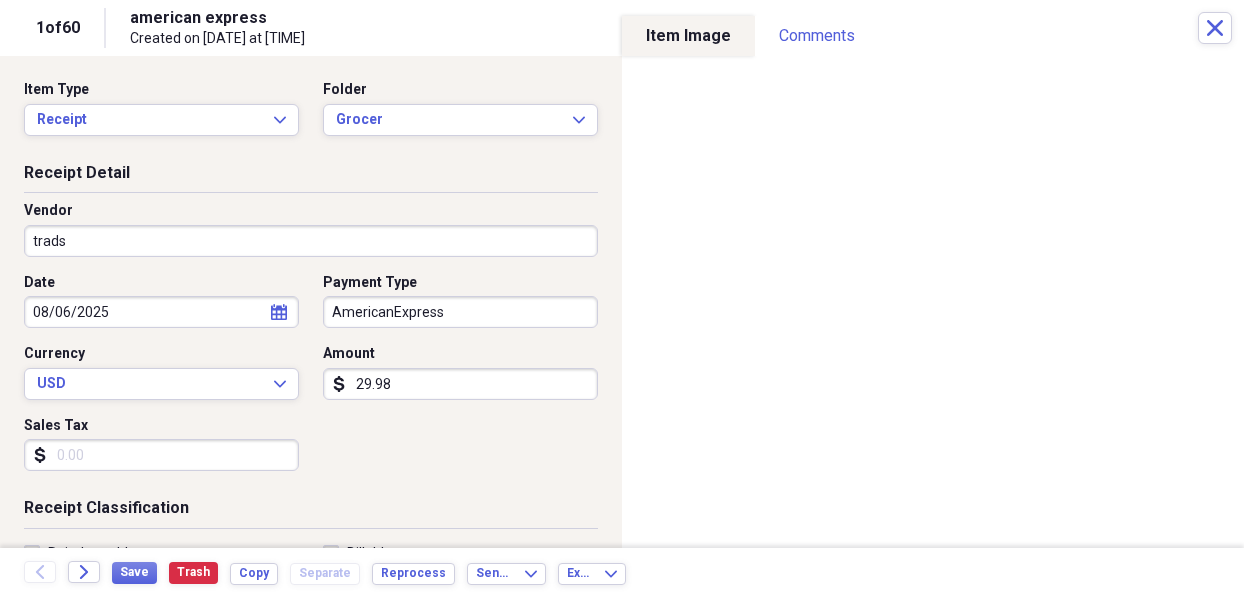 click on "trads" at bounding box center [311, 241] 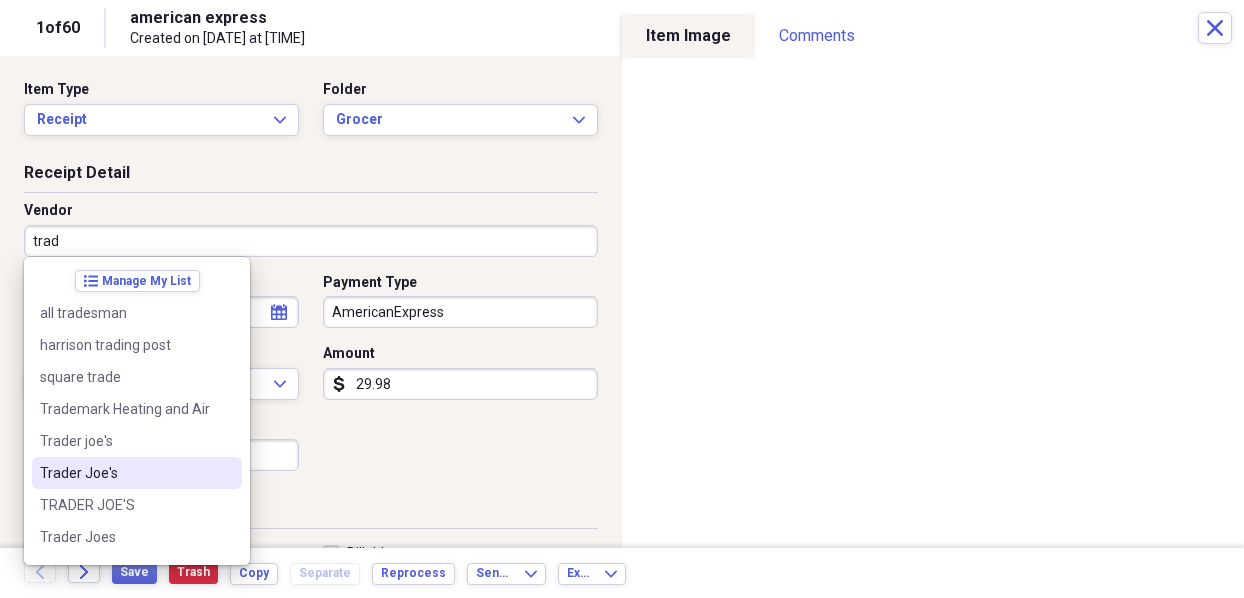 click on "Trader Joe's" at bounding box center [125, 473] 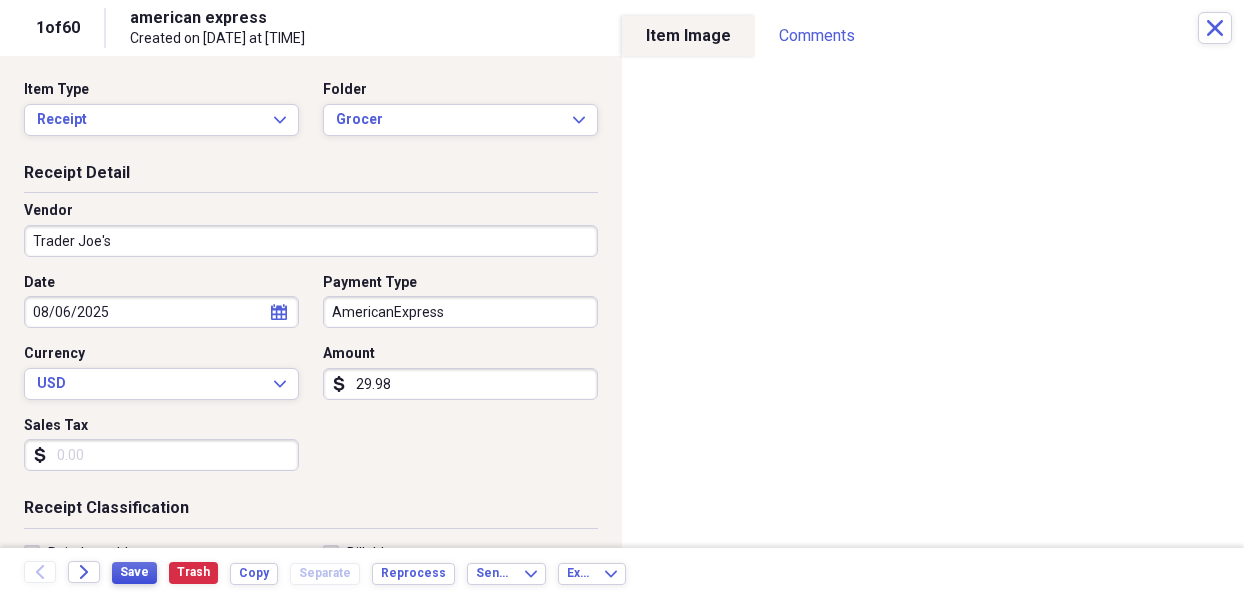 drag, startPoint x: 139, startPoint y: 573, endPoint x: 169, endPoint y: 546, distance: 40.36087 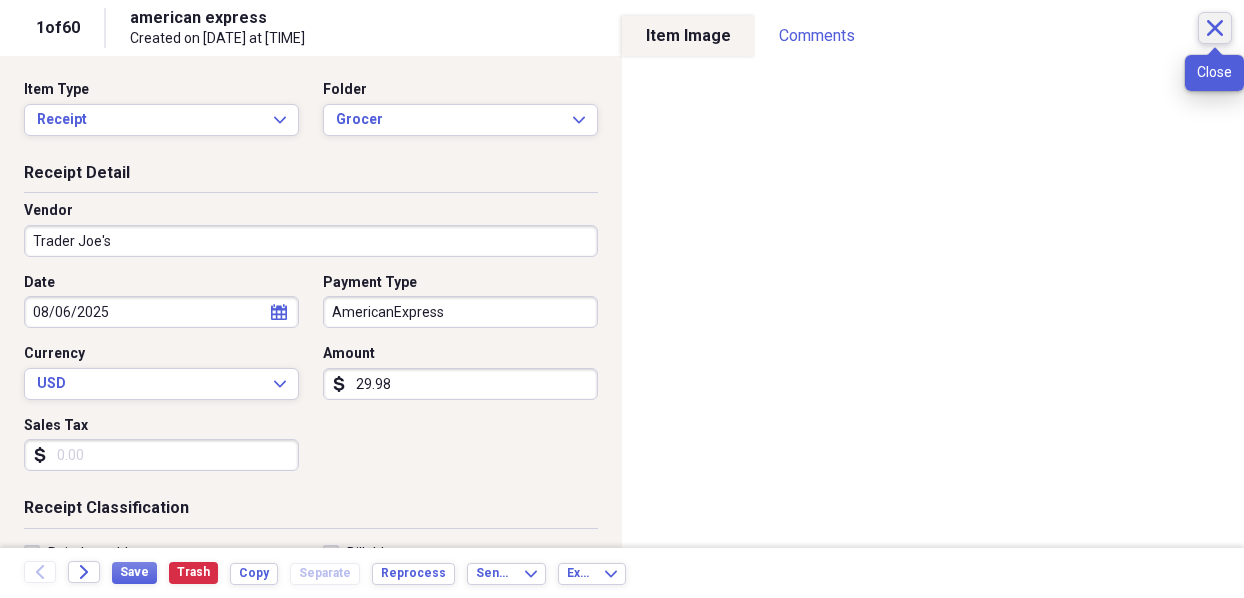 click on "Close" 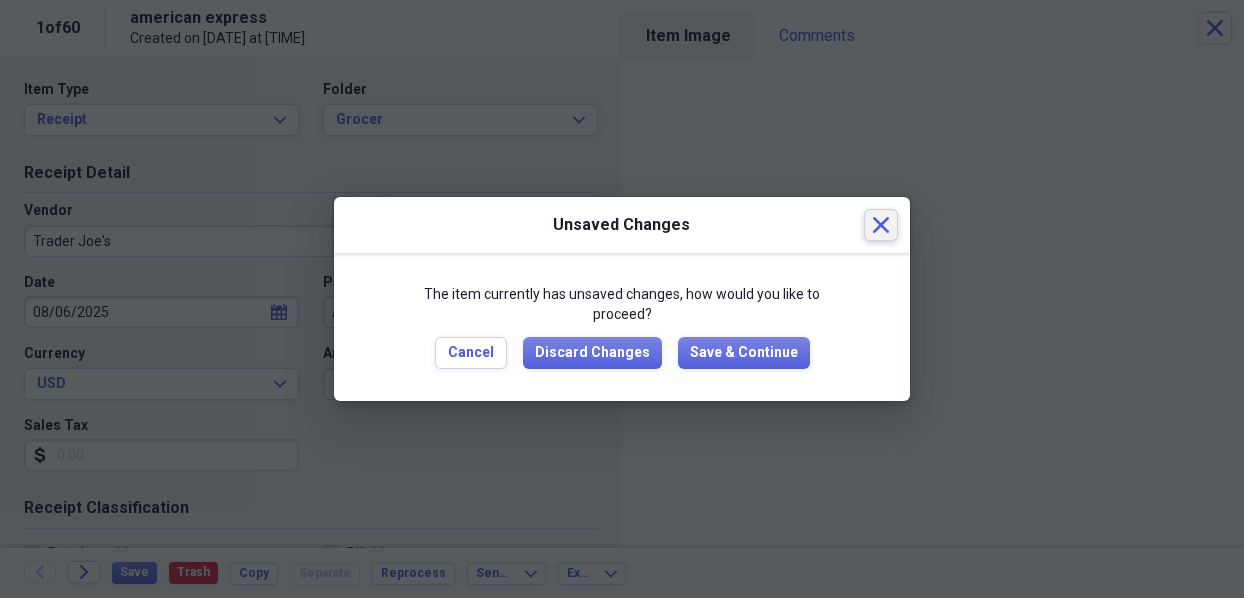 click 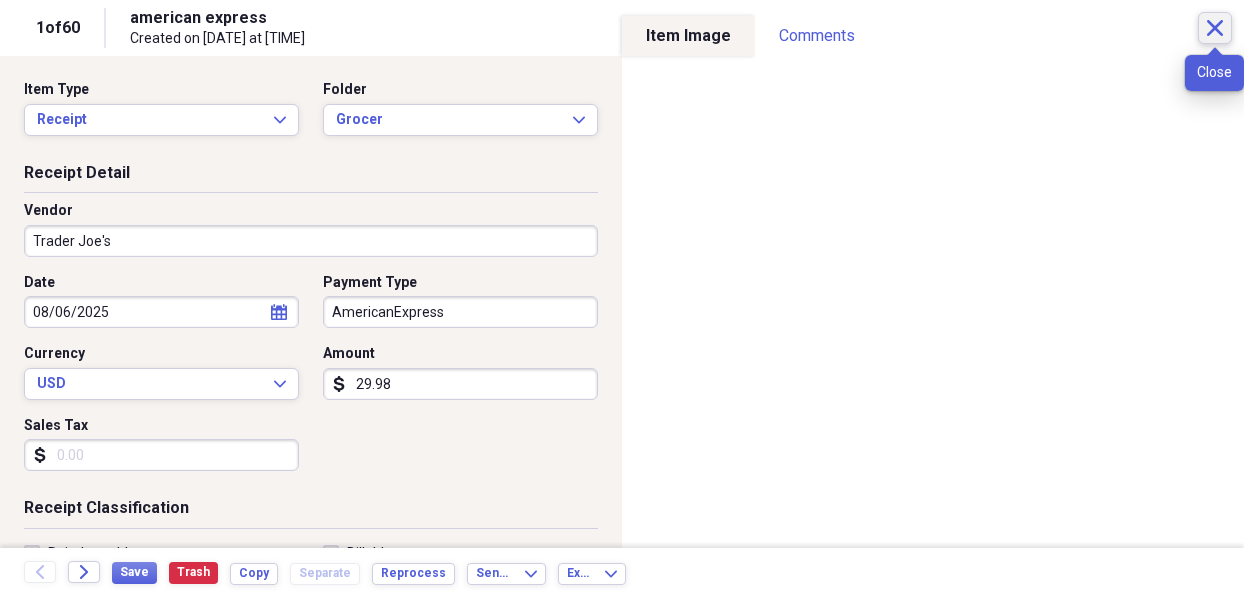 click on "Close" 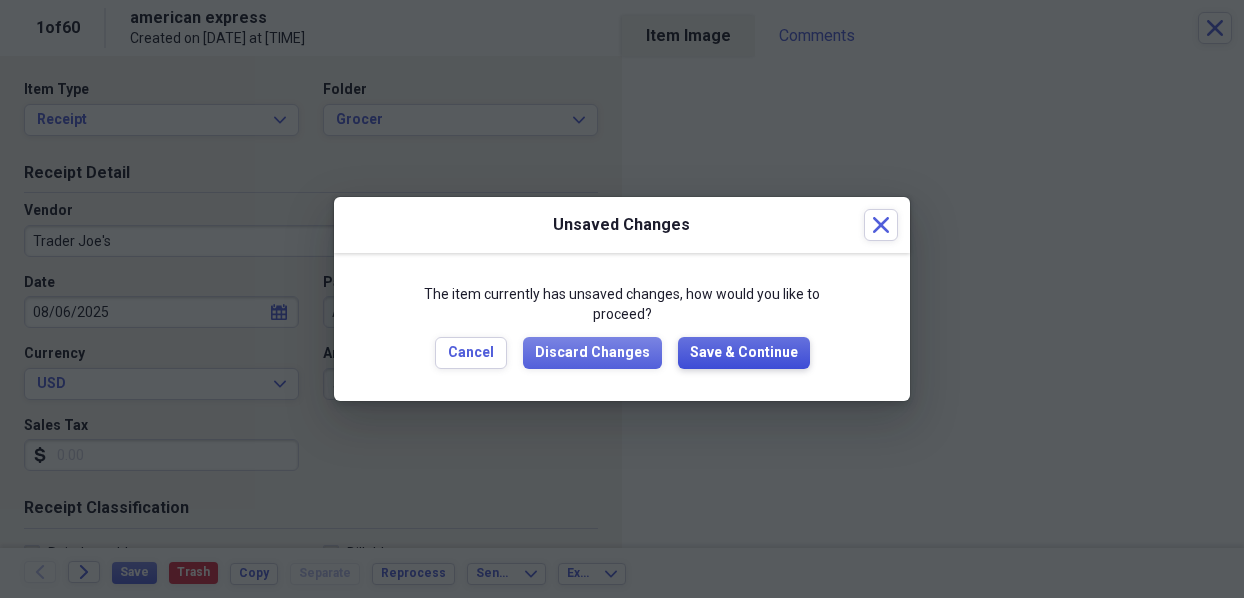 click on "Save & Continue" at bounding box center (744, 353) 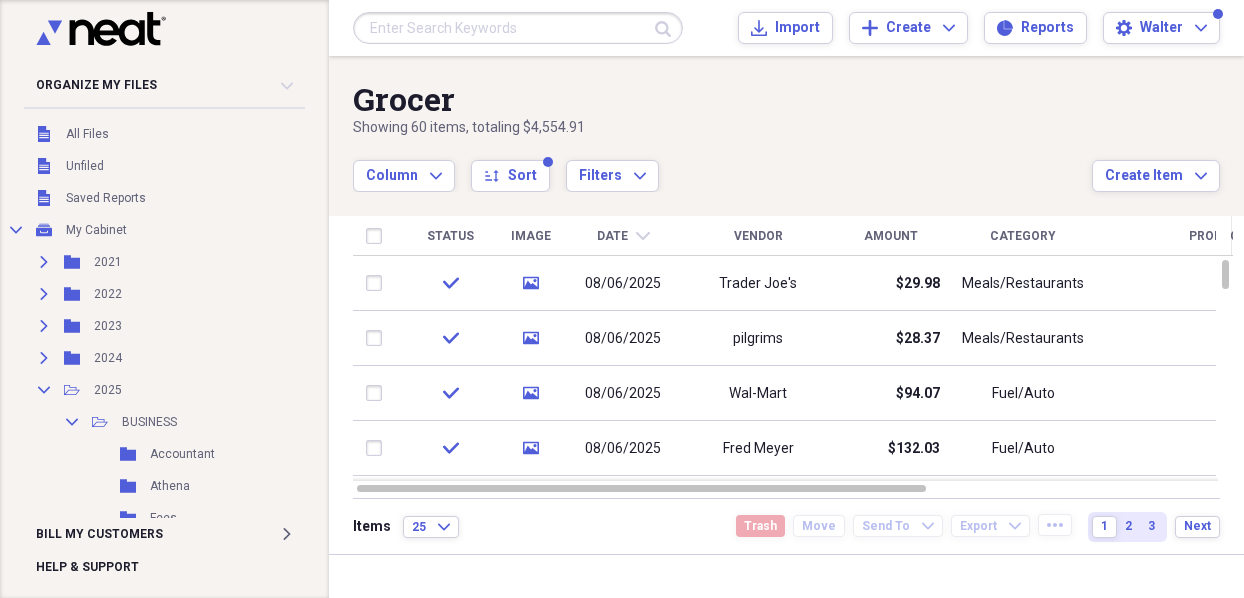 scroll, scrollTop: 0, scrollLeft: 0, axis: both 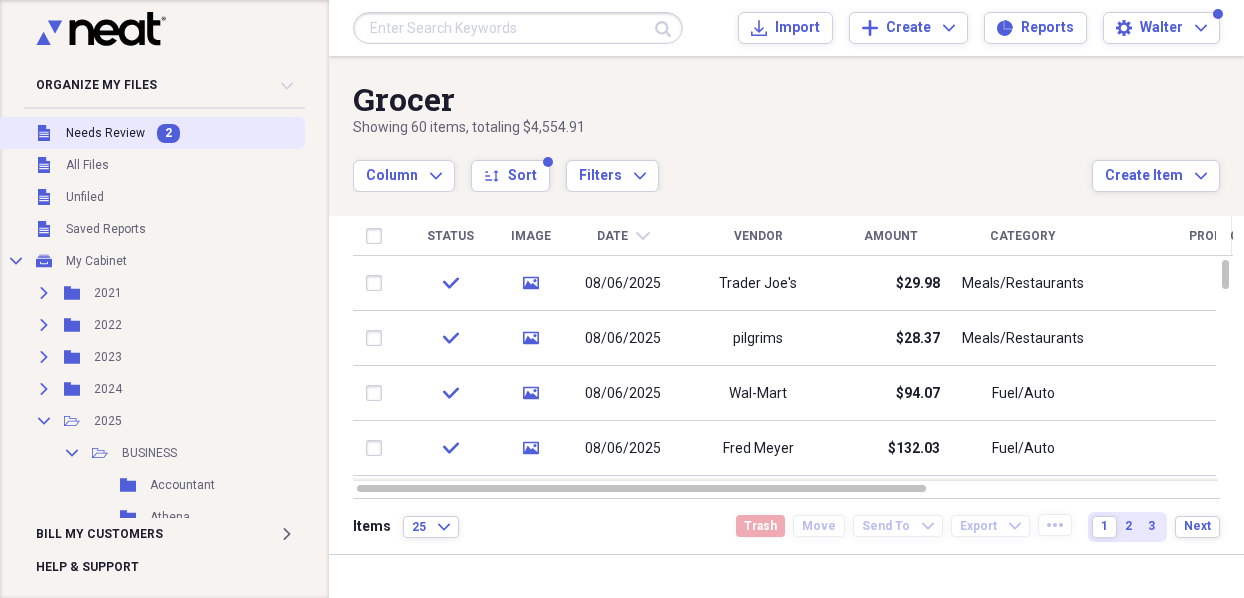 click on "Needs Review" at bounding box center (105, 133) 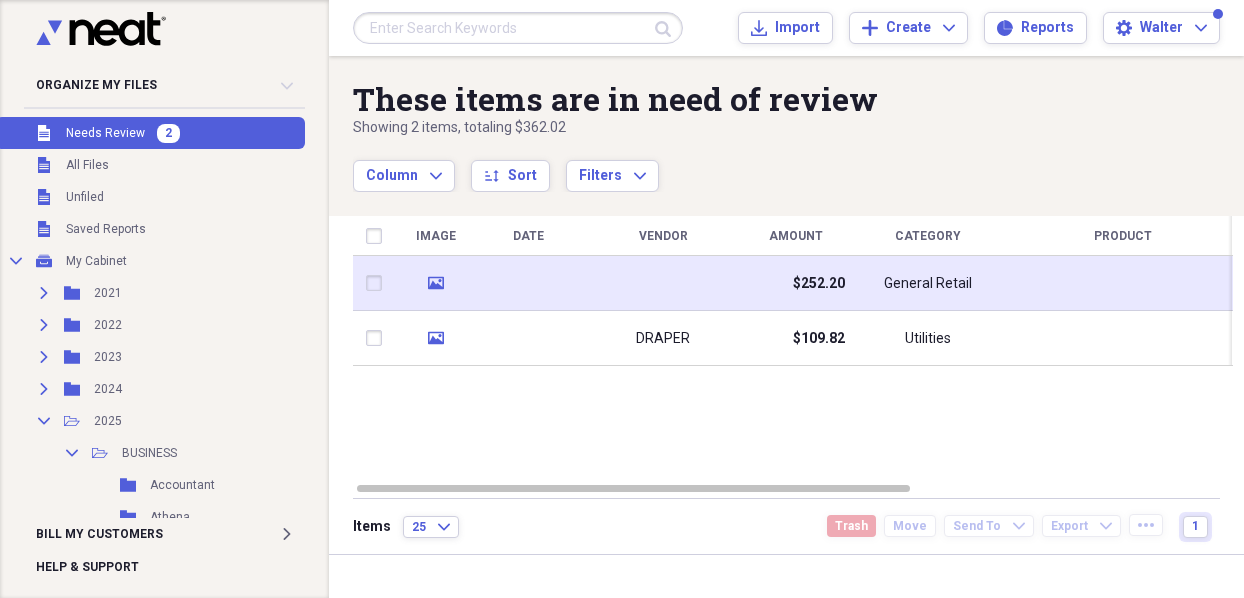click at bounding box center [528, 283] 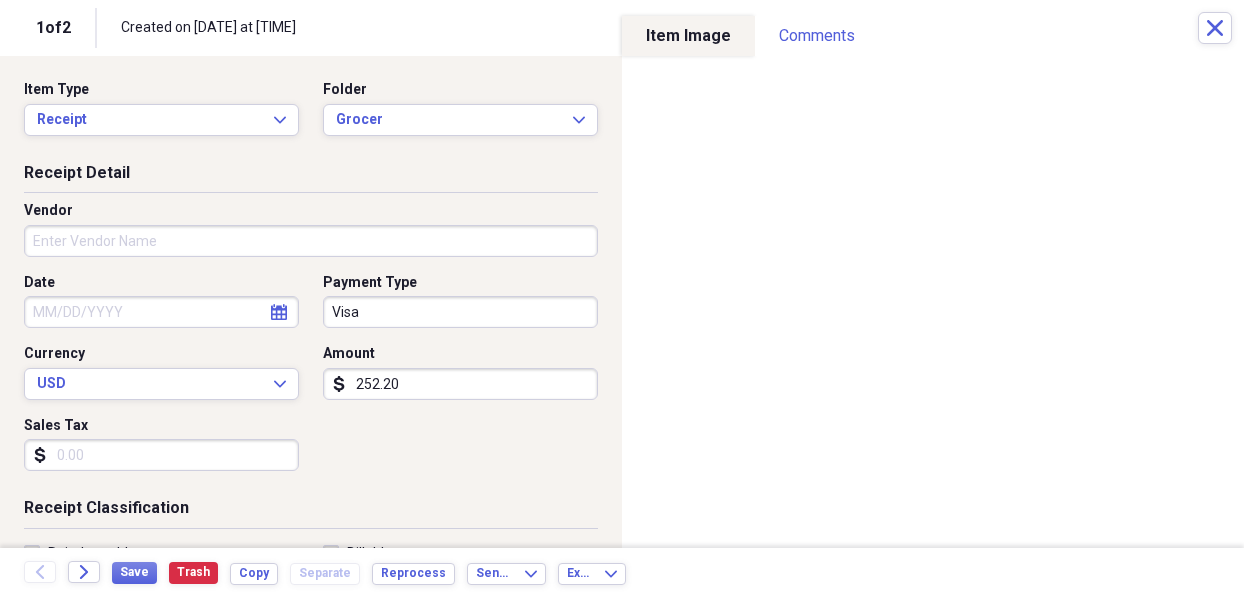 click on "Vendor" at bounding box center [311, 241] 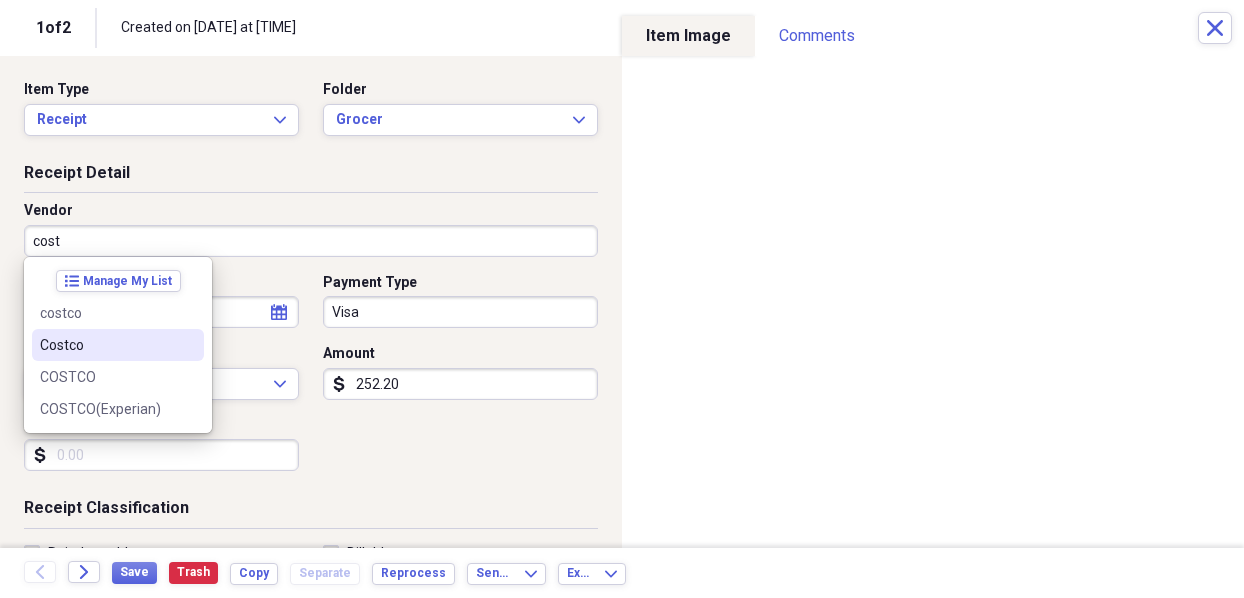 click on "Costco" at bounding box center [106, 345] 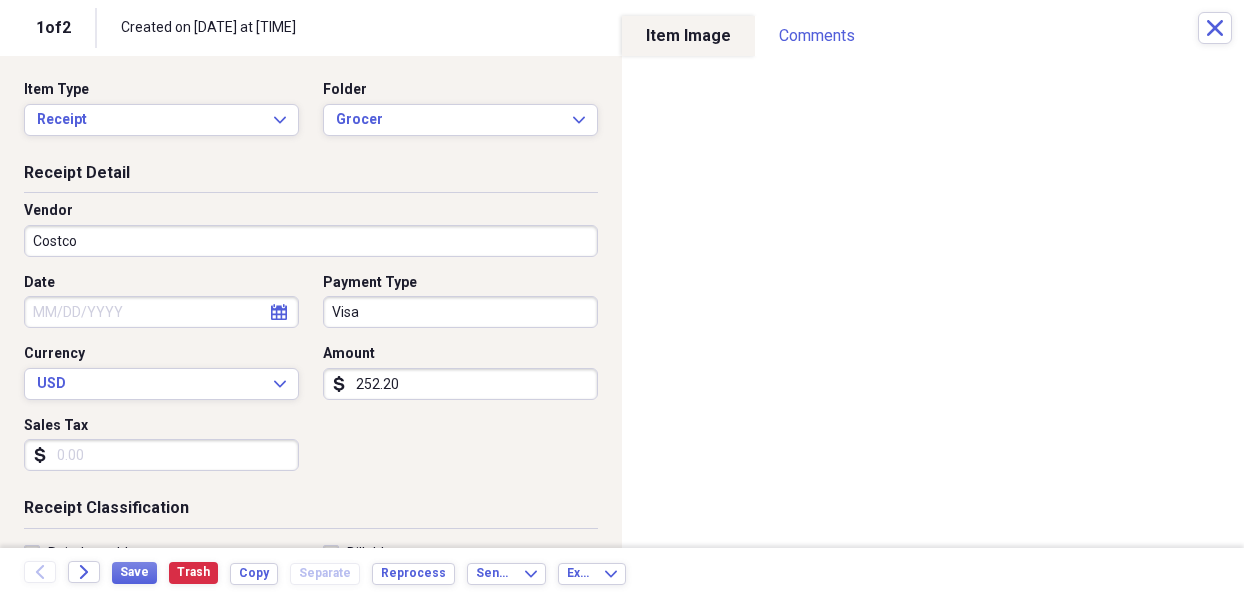 type on "Fuel/Auto" 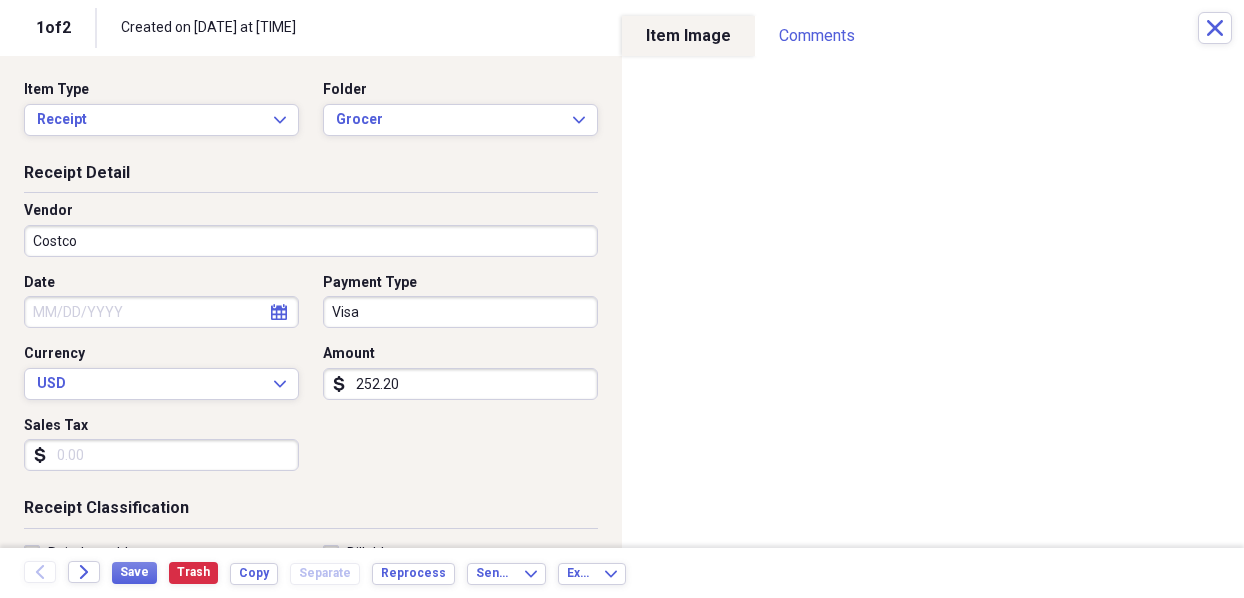 click 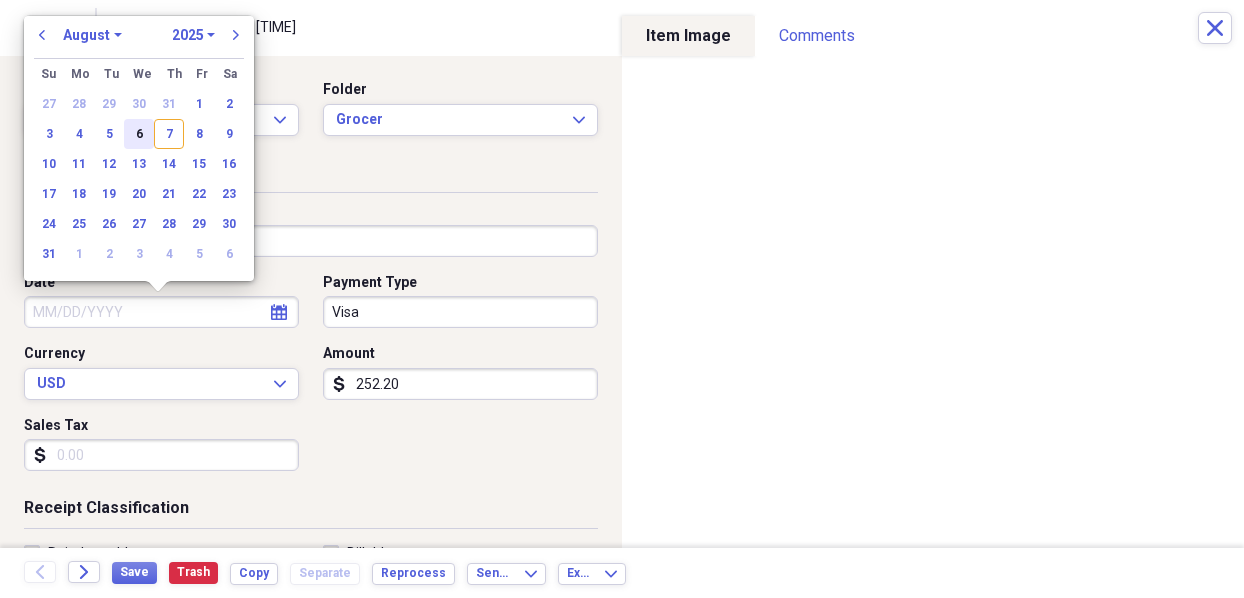 click on "6" at bounding box center [139, 134] 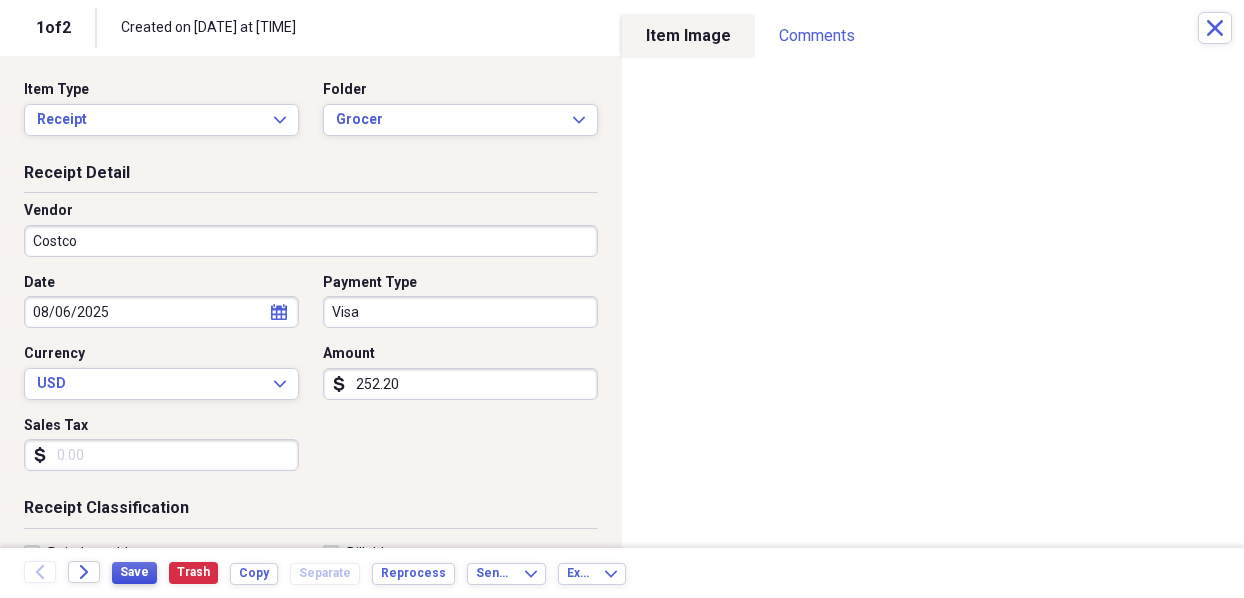 click on "Save" at bounding box center [134, 572] 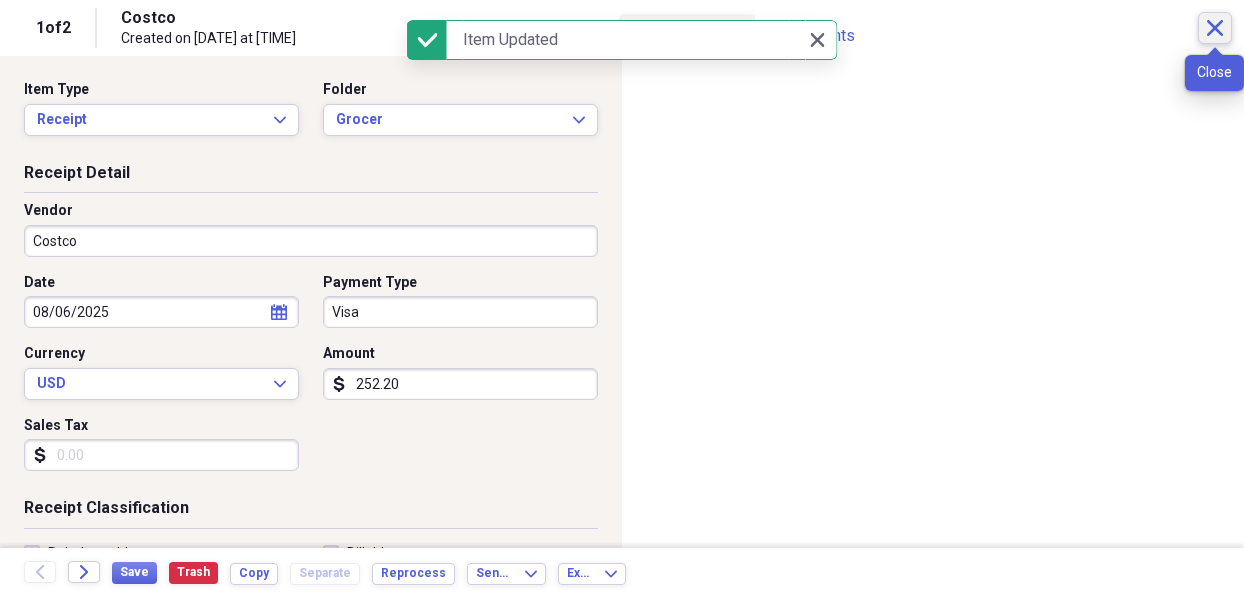 click on "Close" 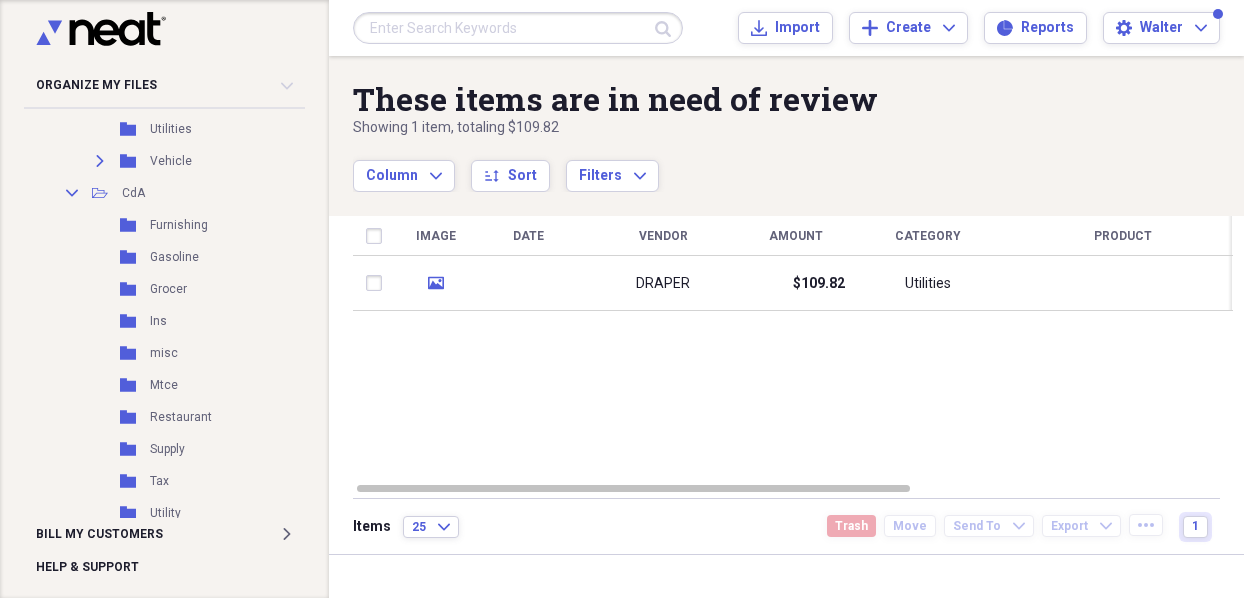 scroll, scrollTop: 543, scrollLeft: 0, axis: vertical 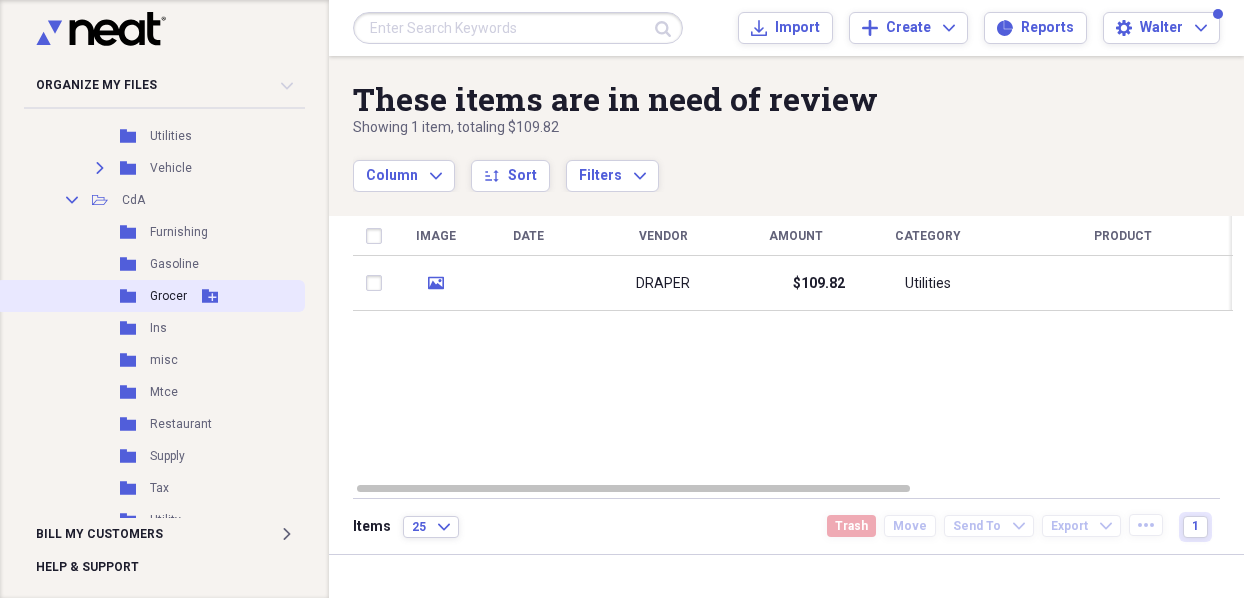 click on "Folder Grocer Add Folder" at bounding box center [150, 296] 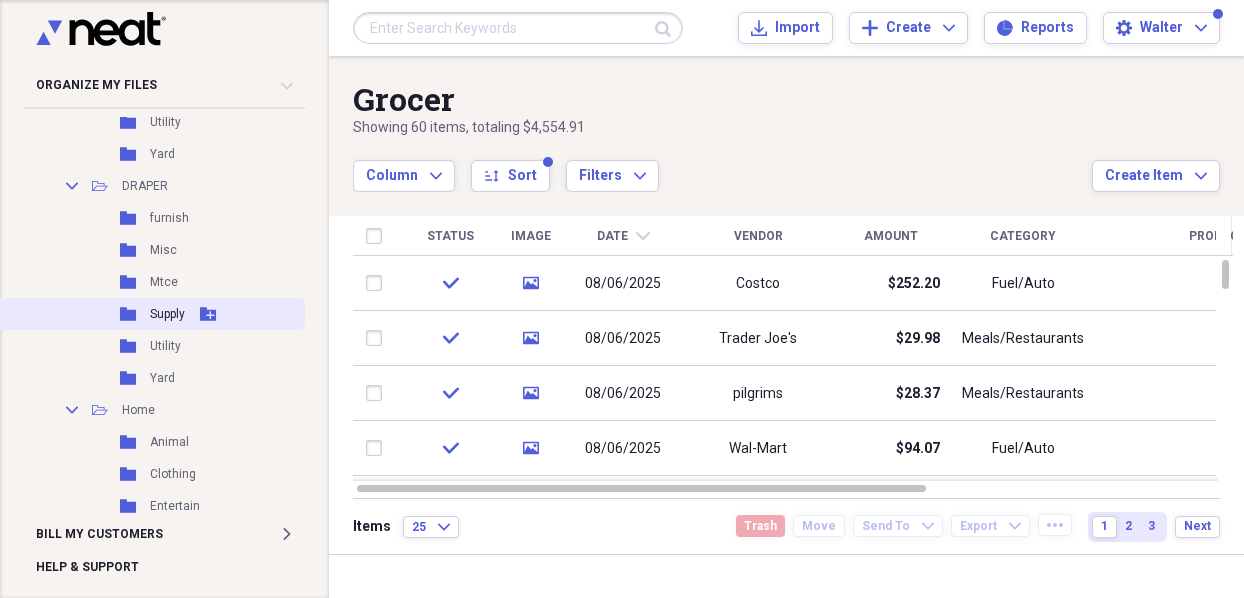 scroll, scrollTop: 973, scrollLeft: 0, axis: vertical 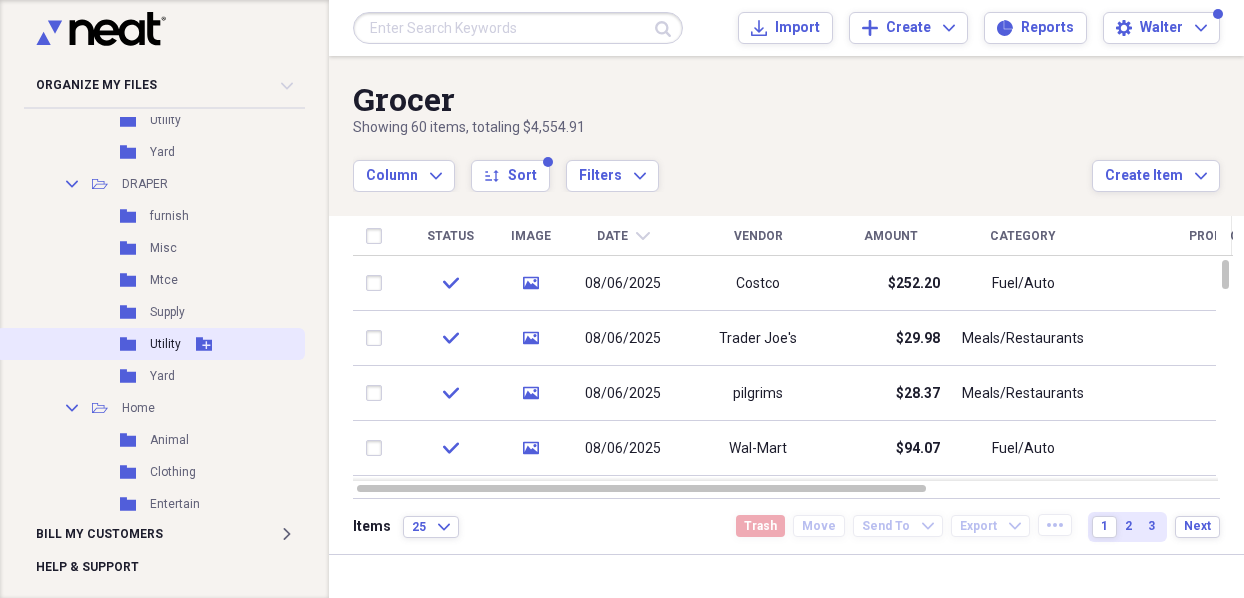 click on "Folder" at bounding box center [129, 344] 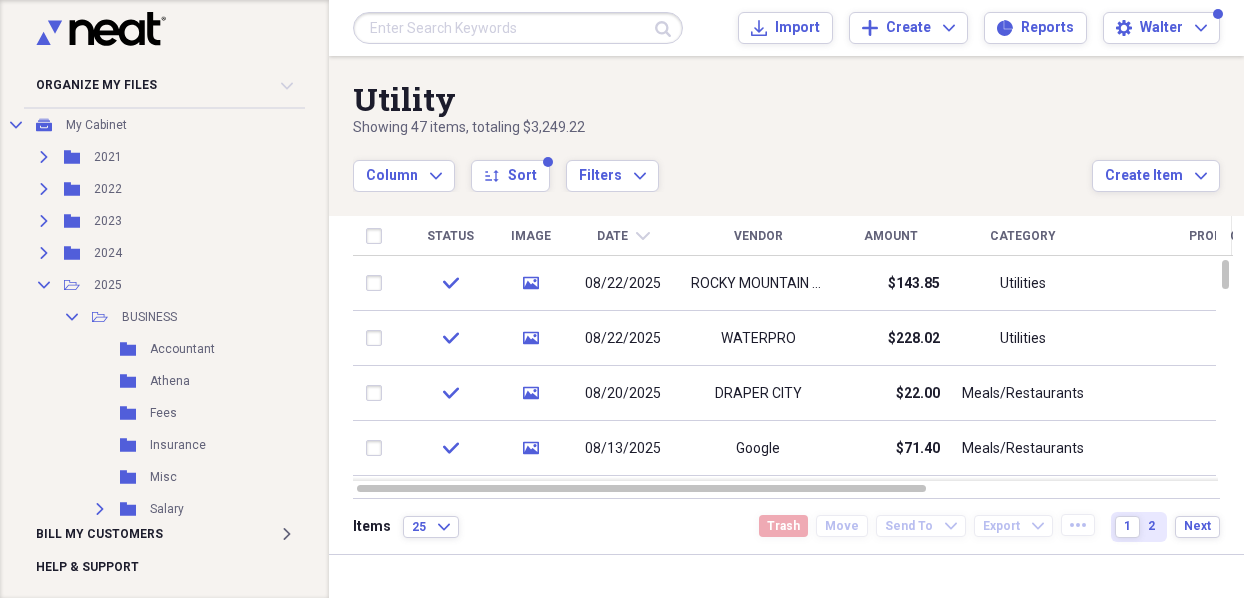 scroll, scrollTop: 0, scrollLeft: 0, axis: both 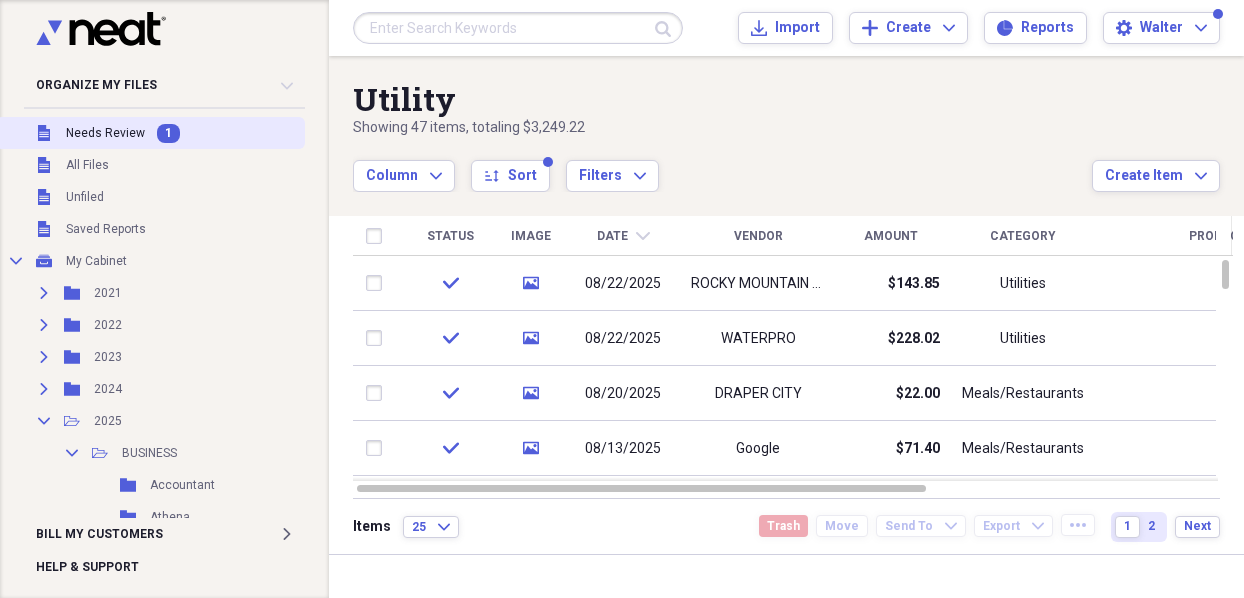 click on "Unfiled Needs Review 1" at bounding box center [150, 133] 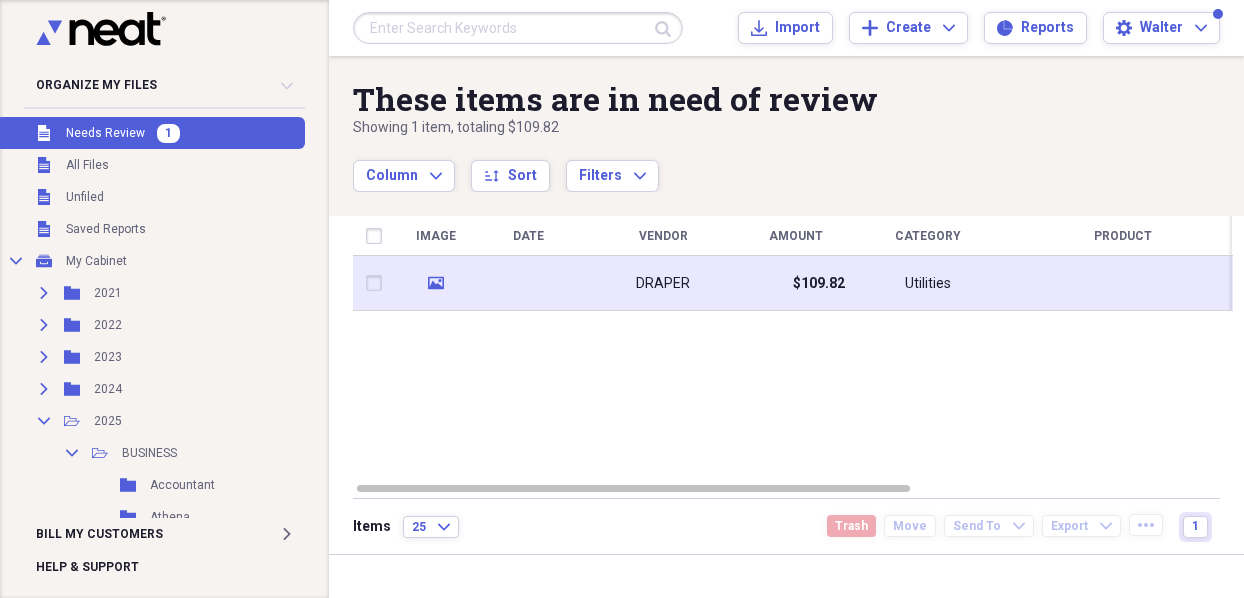 click at bounding box center (528, 283) 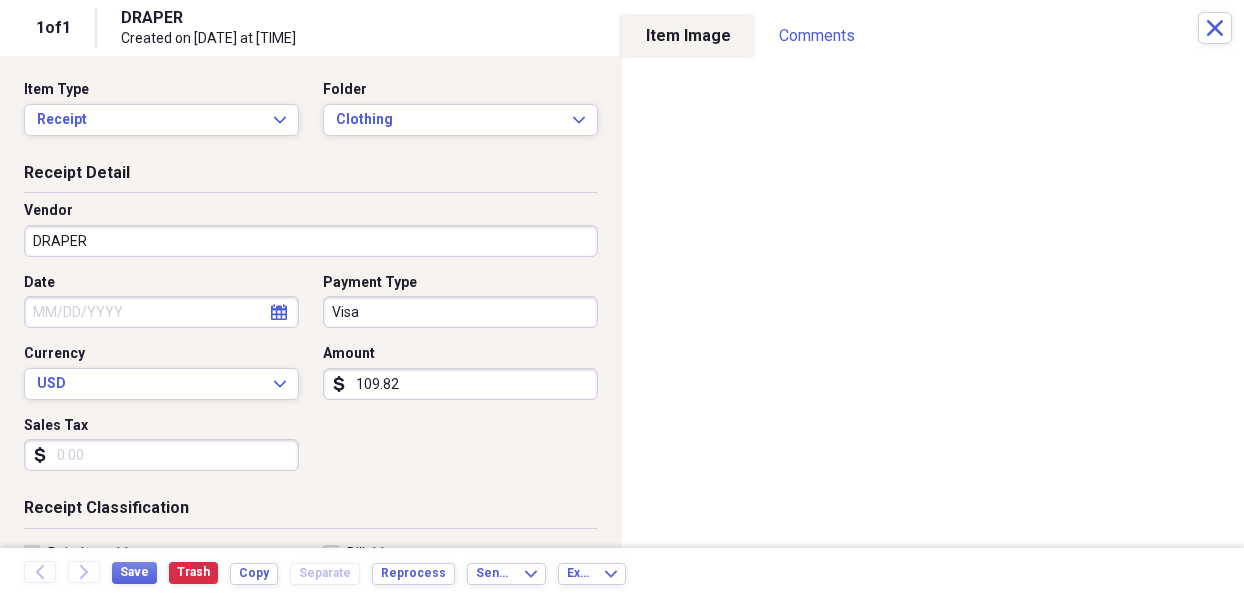click on "DRAPER" at bounding box center [311, 241] 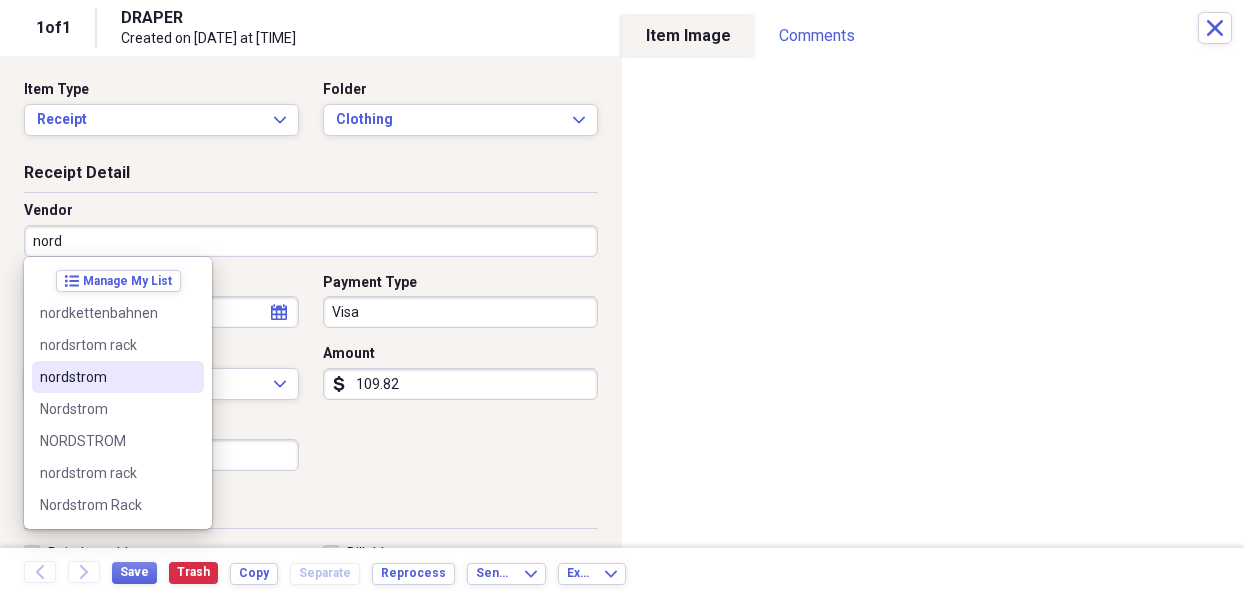 click on "nordstrom" at bounding box center (106, 377) 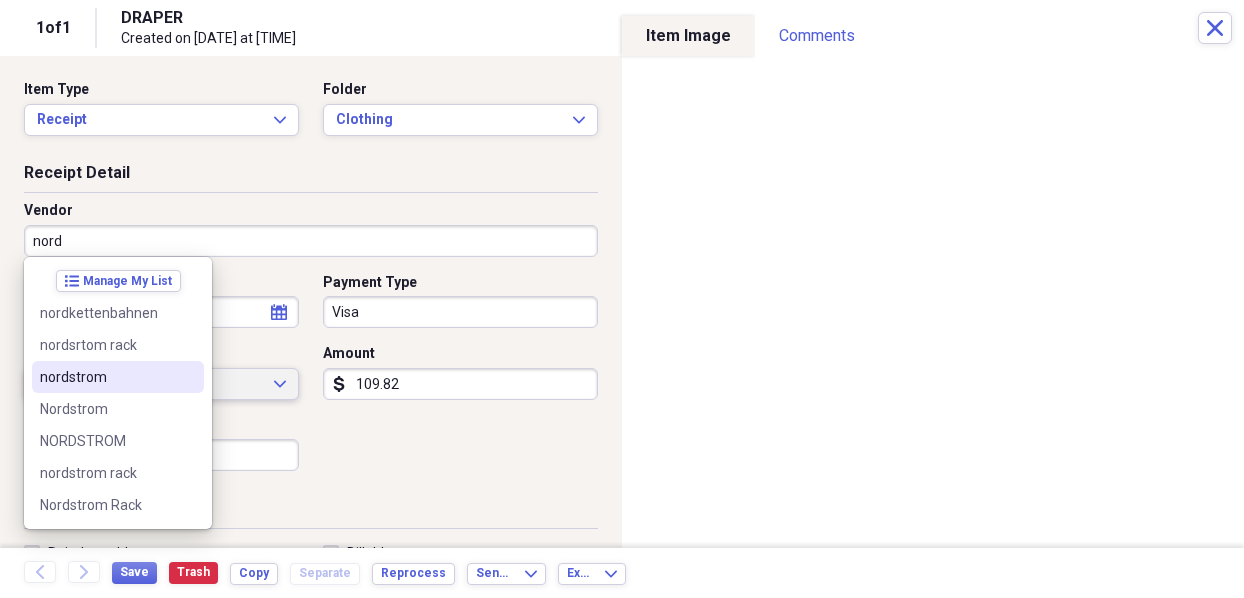 type on "nordstrom" 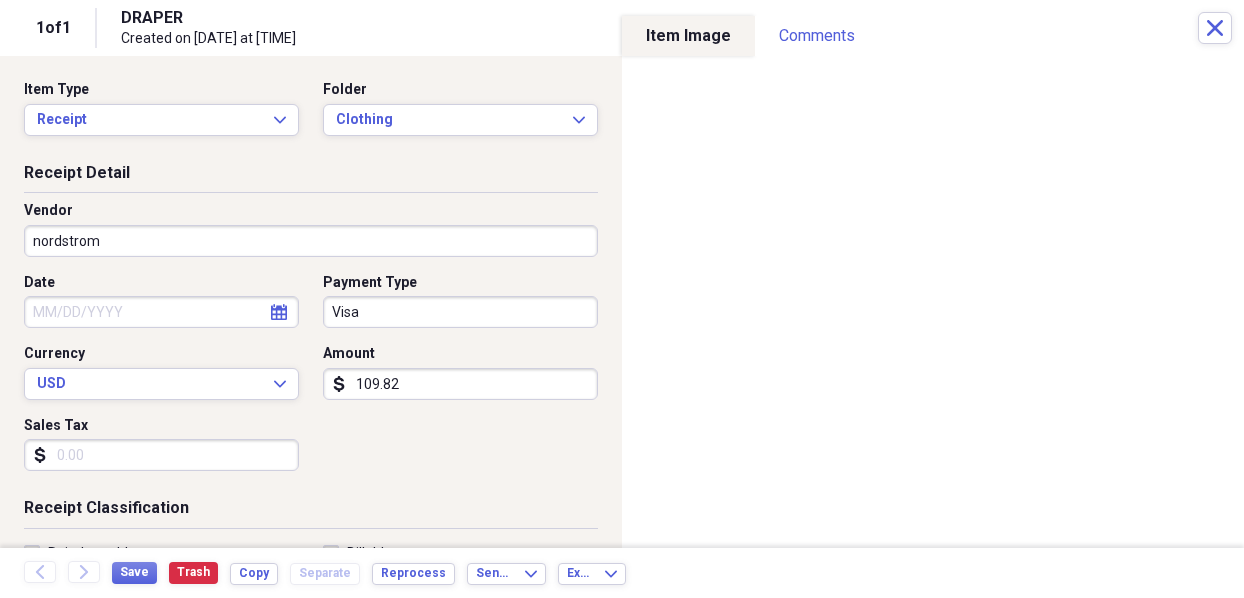 type on "General Retail" 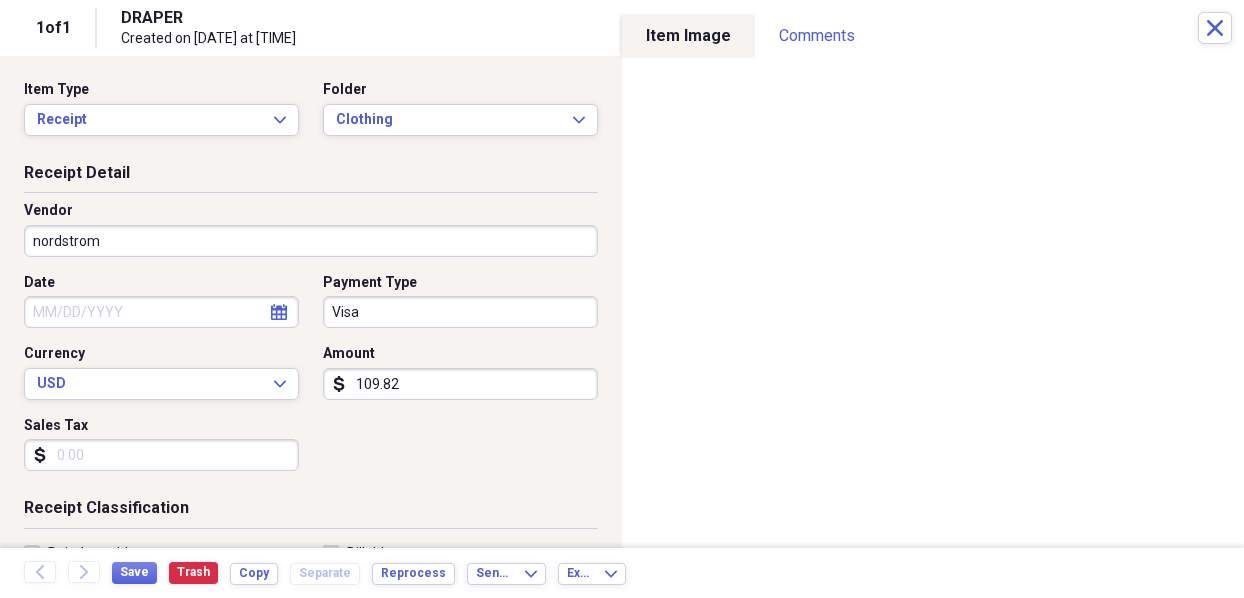 click 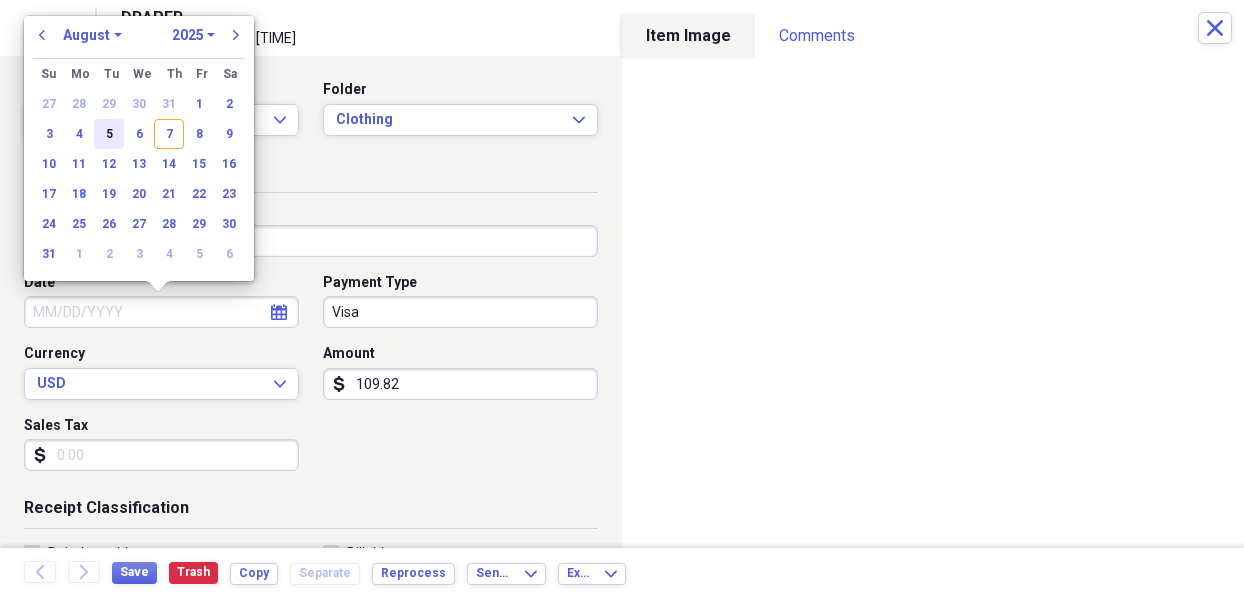 click on "5" at bounding box center (109, 134) 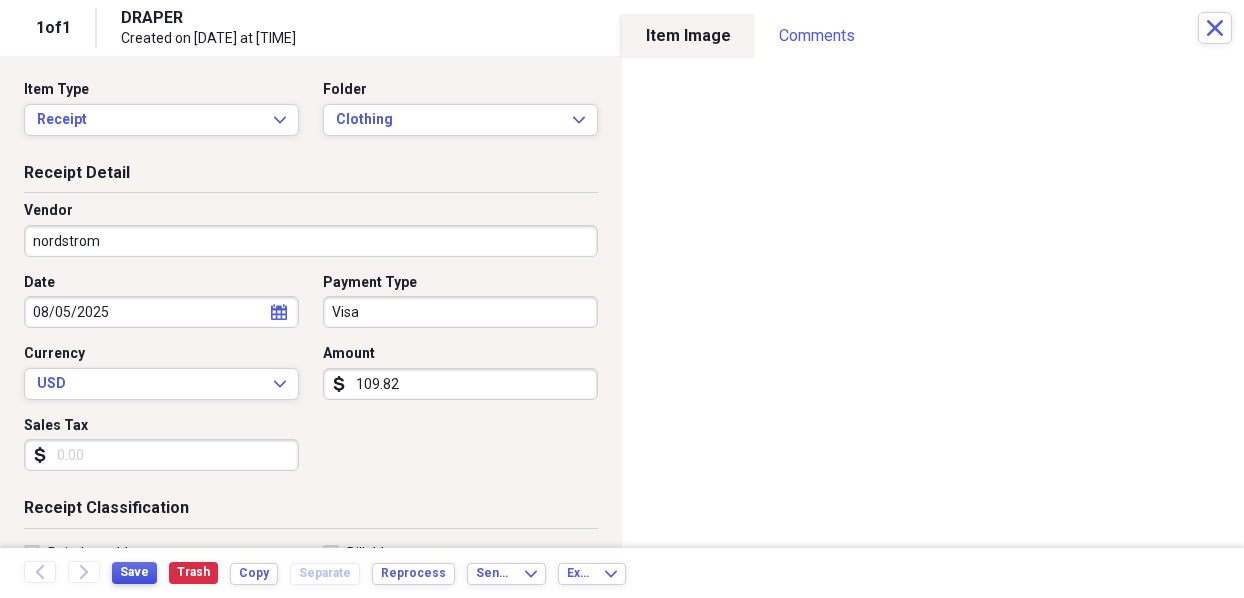 click on "Save" at bounding box center (134, 572) 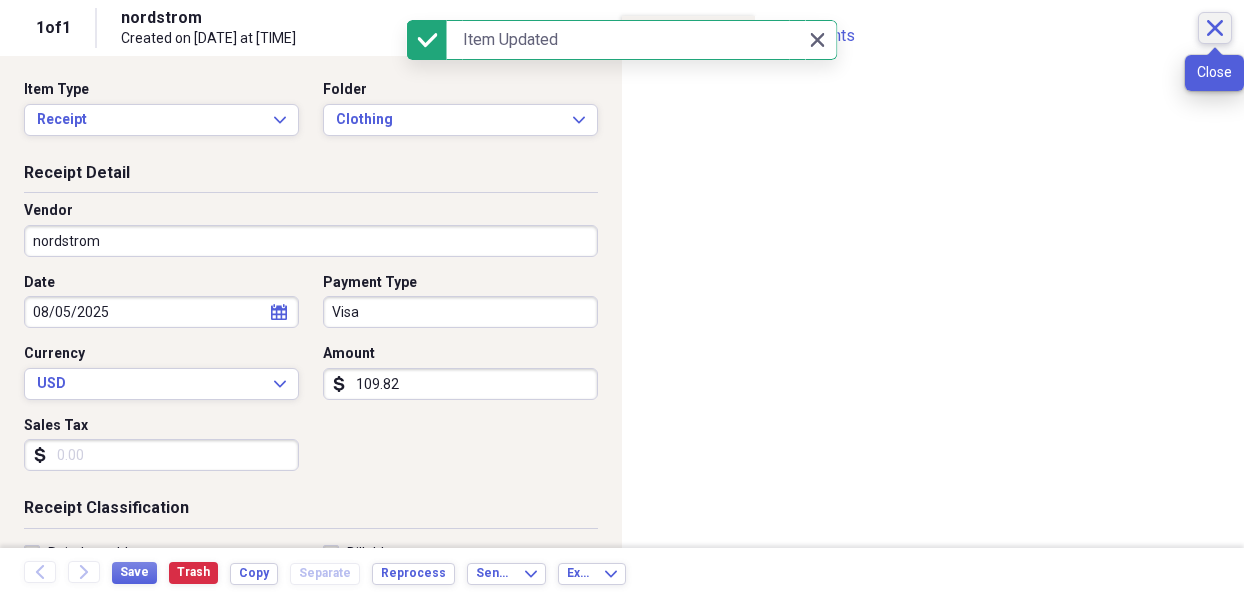 click on "Close" 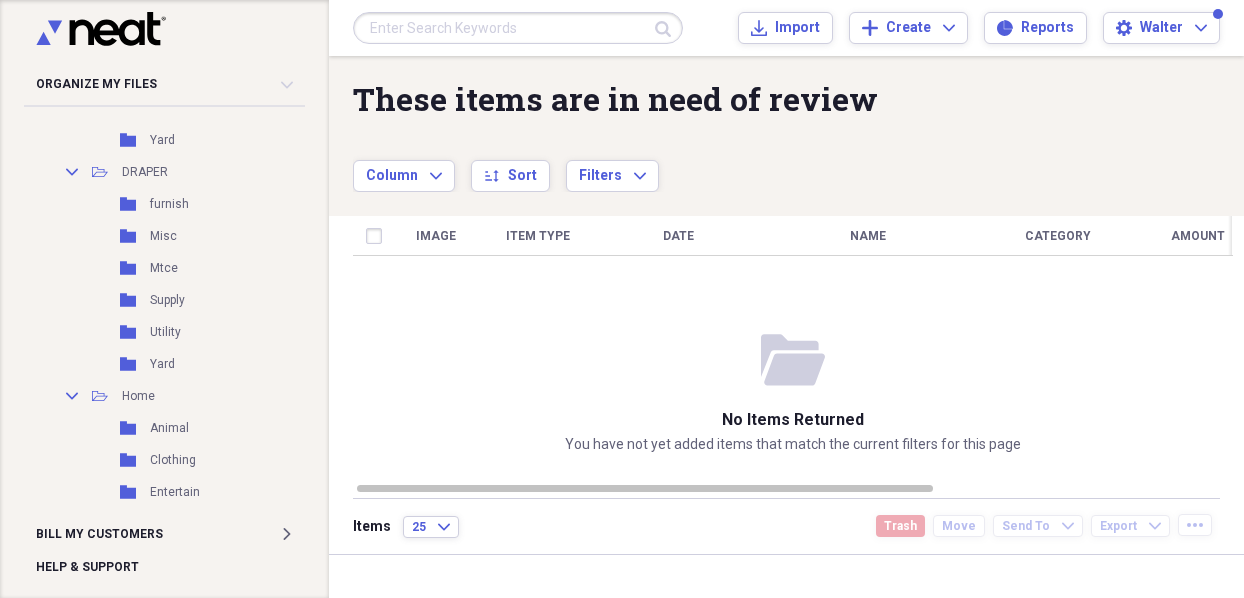 scroll, scrollTop: 991, scrollLeft: 0, axis: vertical 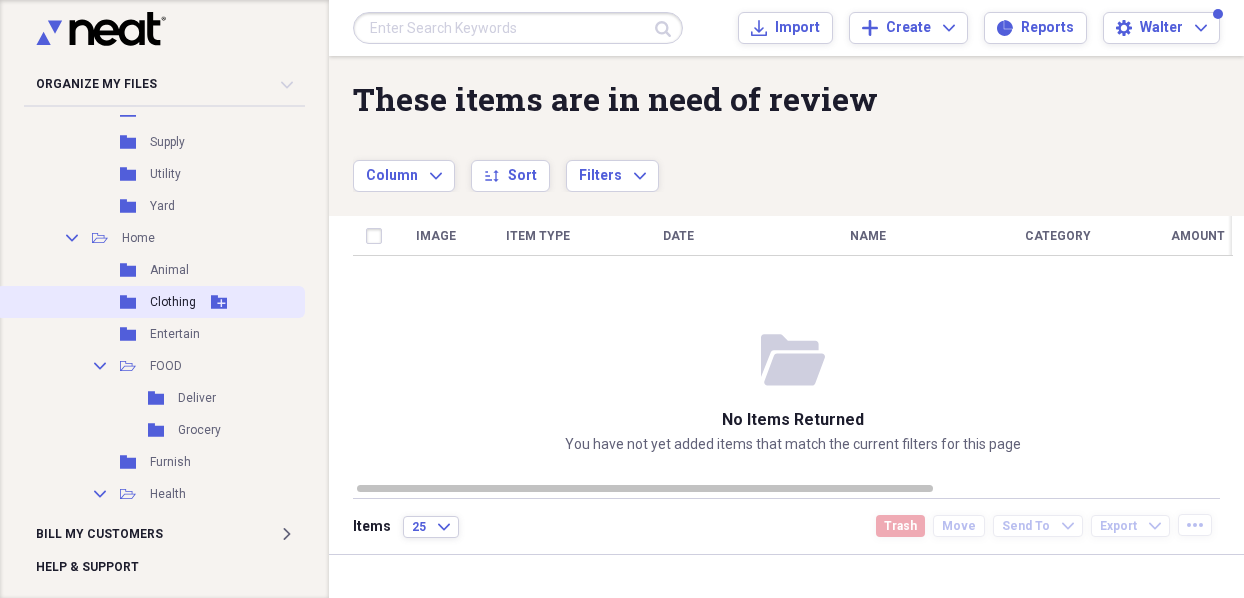 click on "Folder Clothing Add Folder" at bounding box center [150, 302] 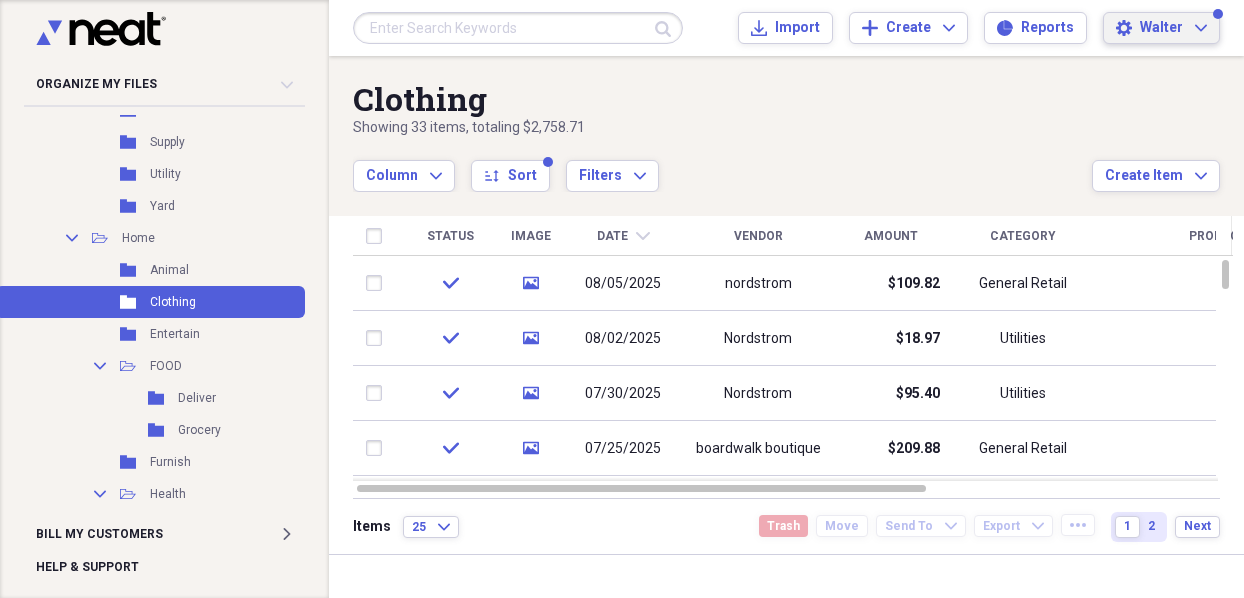 click on "Expand" 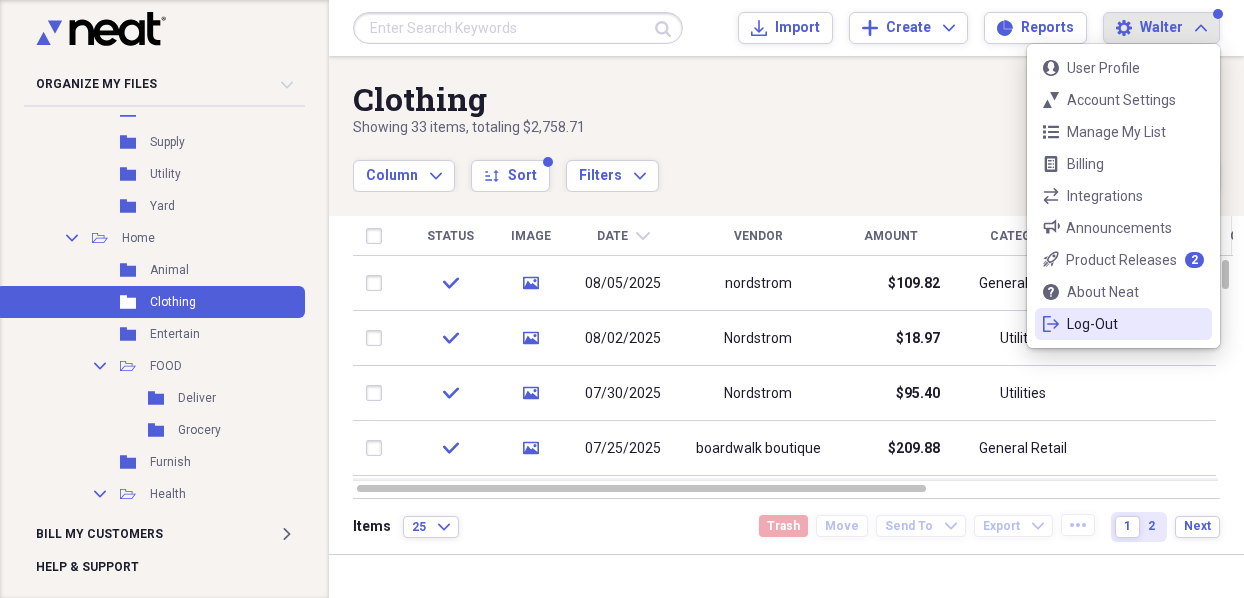 click on "Log-Out" at bounding box center (1123, 324) 